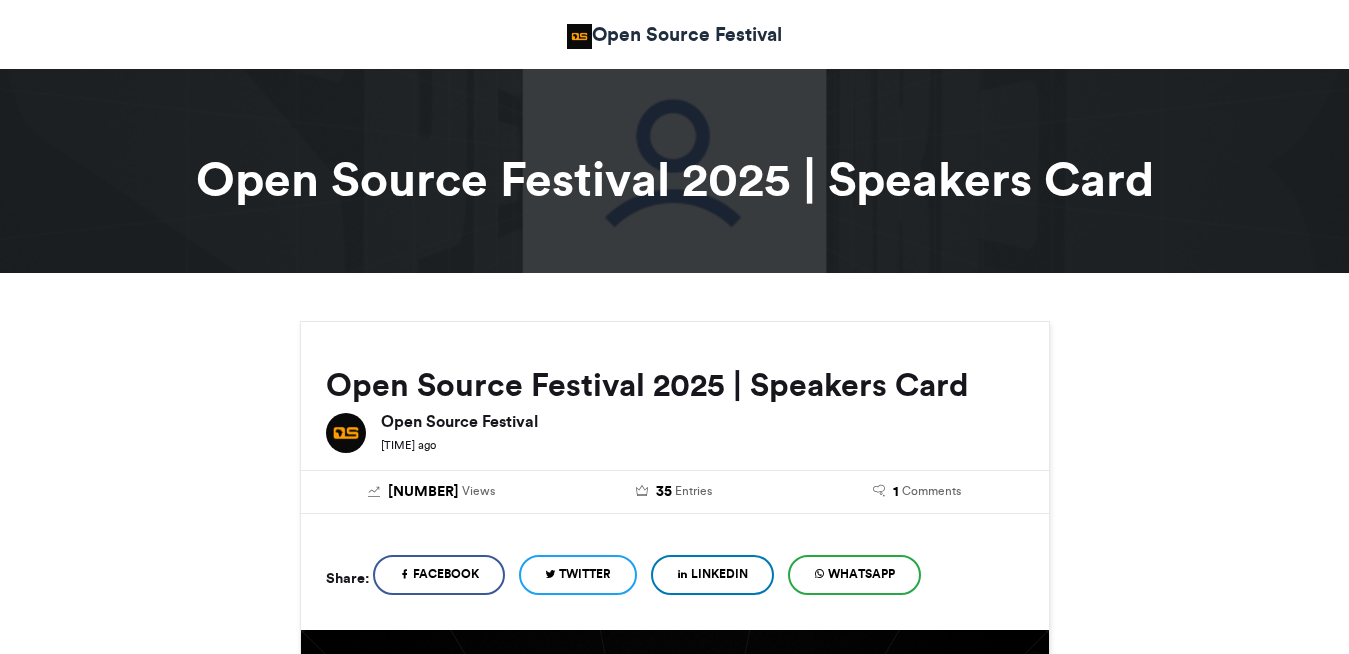 scroll, scrollTop: 0, scrollLeft: 0, axis: both 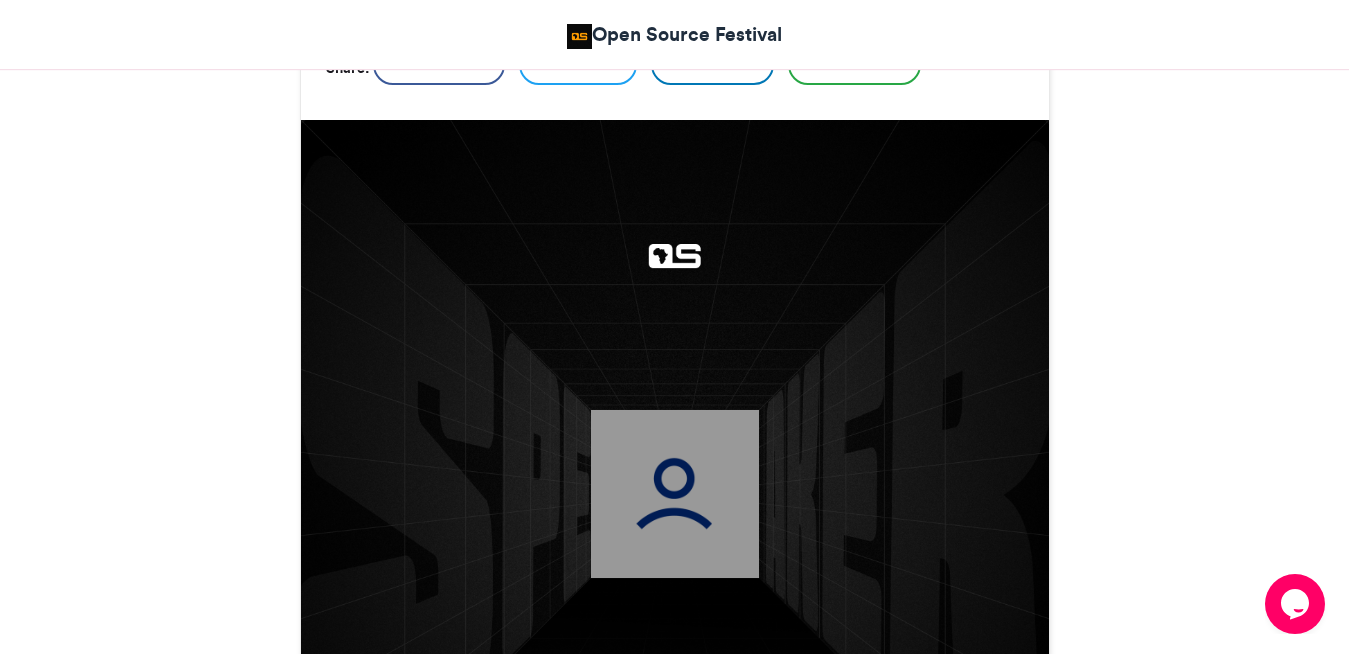 click at bounding box center (674, 493) 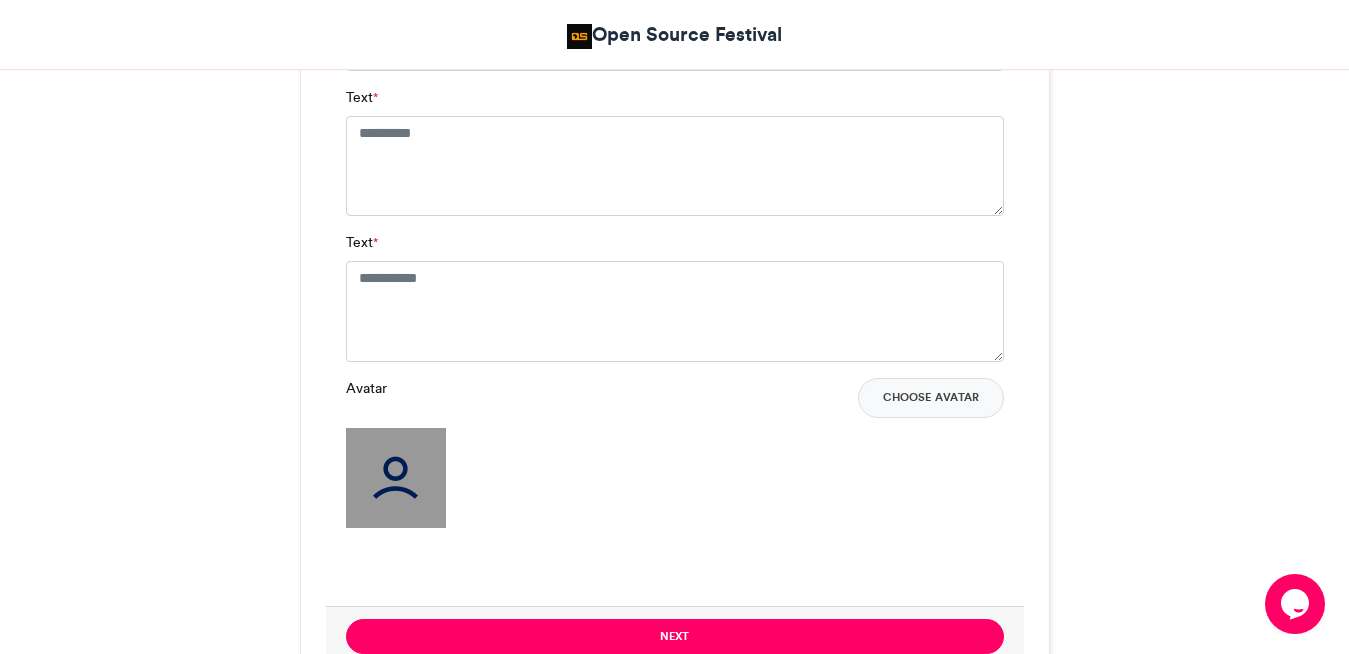scroll, scrollTop: 1632, scrollLeft: 0, axis: vertical 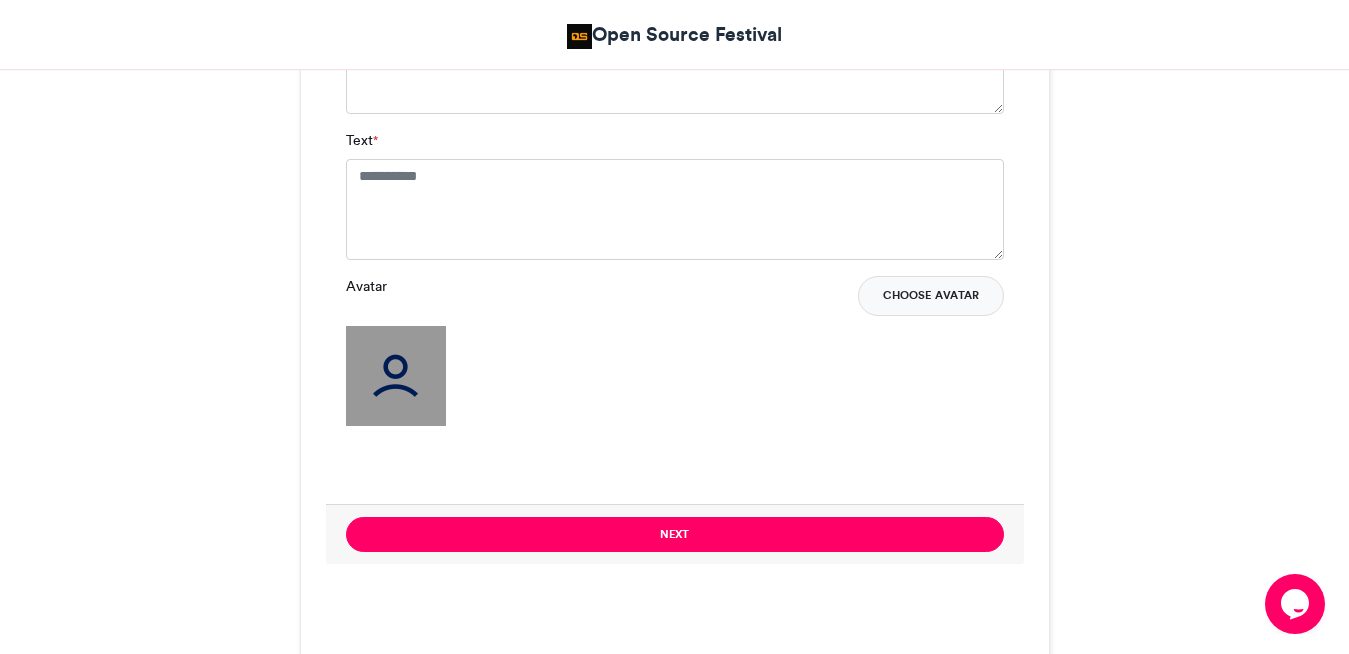 click on "Choose Avatar" at bounding box center [931, 296] 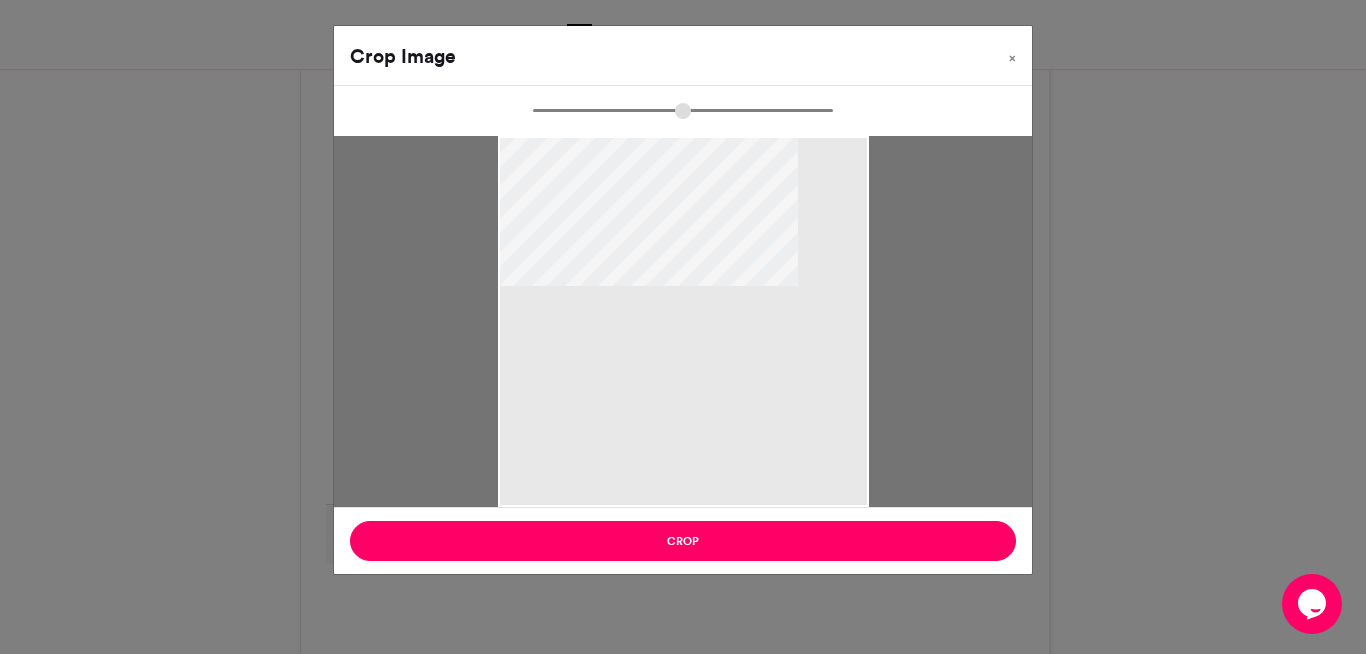 type on "*****" 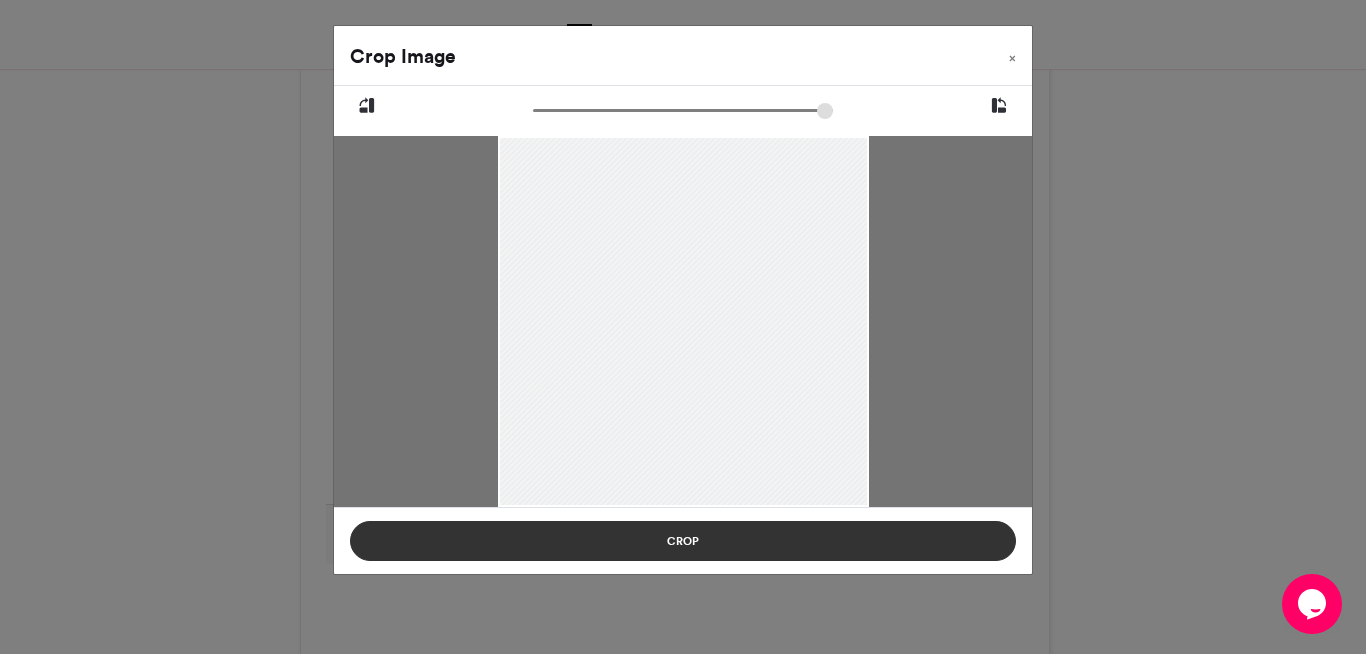 click on "Crop" at bounding box center (683, 541) 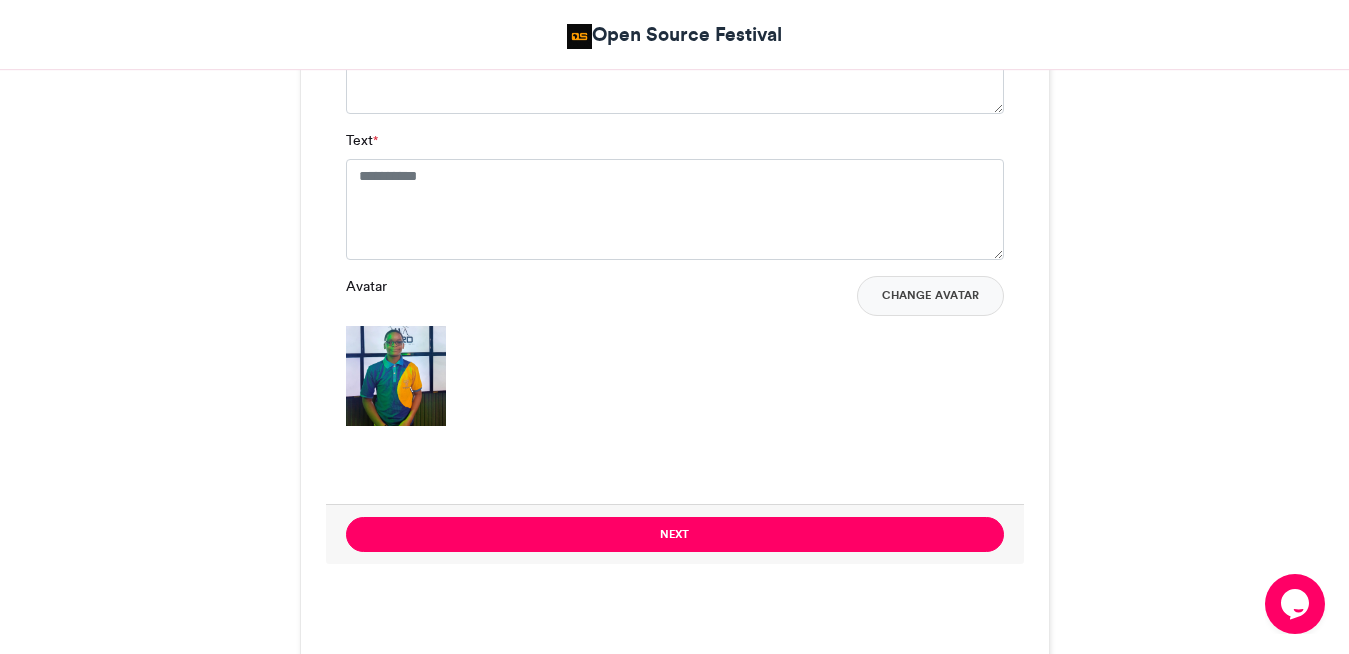 click at bounding box center (396, 376) 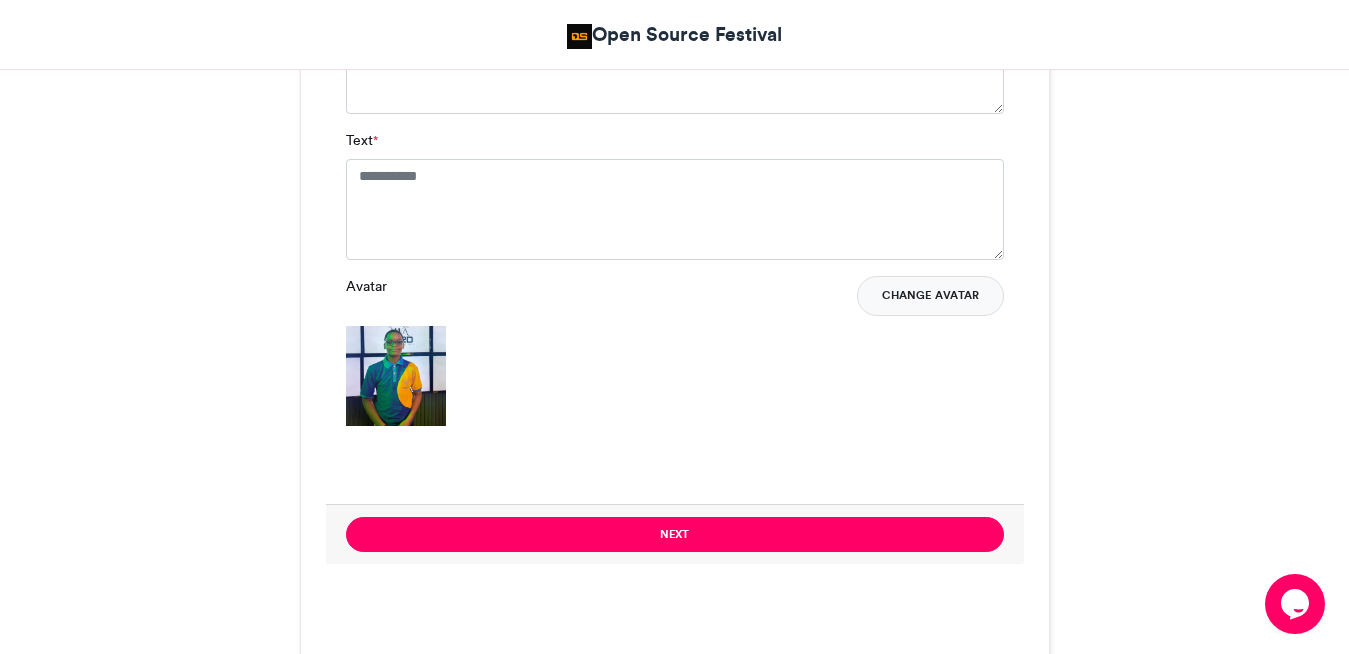 click on "Change Avatar" at bounding box center (930, 296) 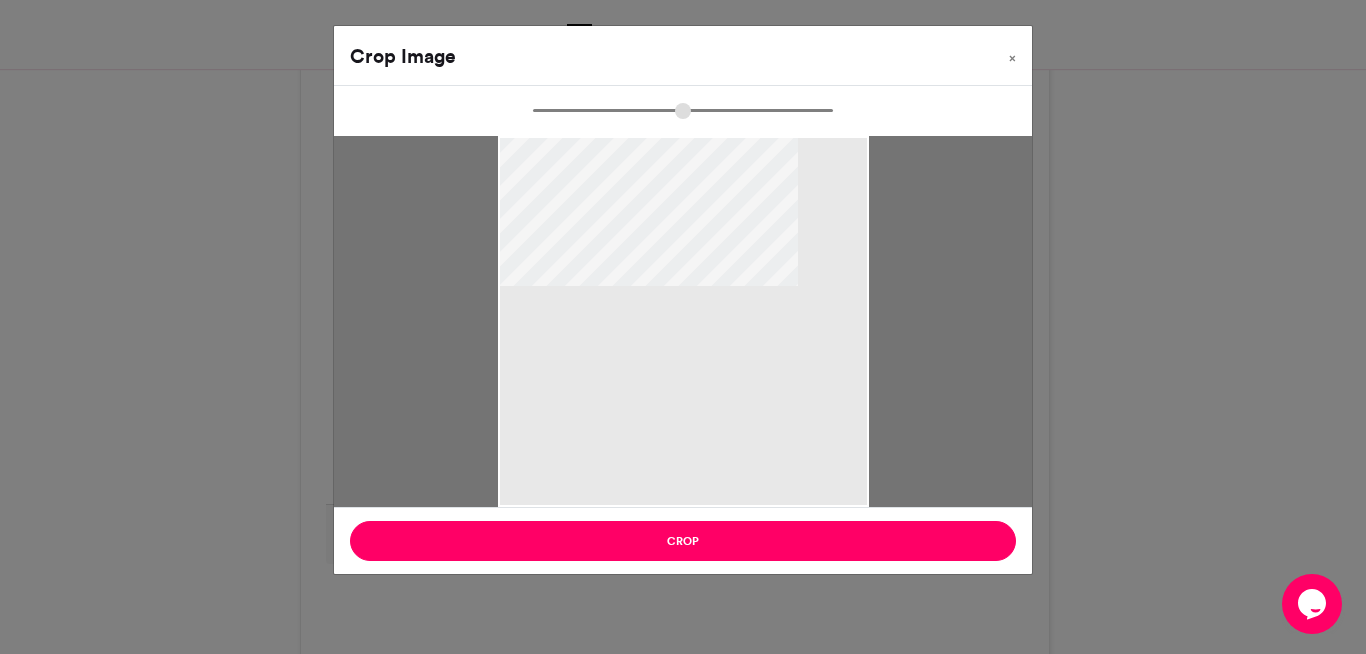 type on "*****" 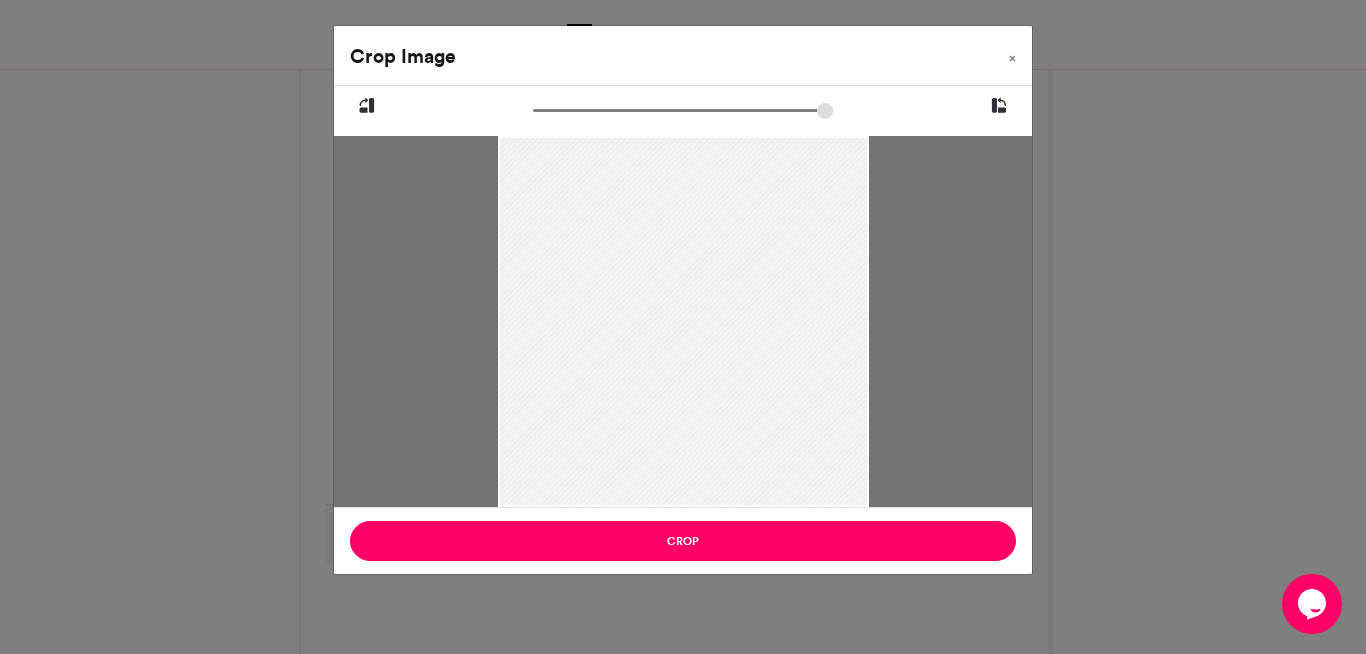 click at bounding box center [999, 106] 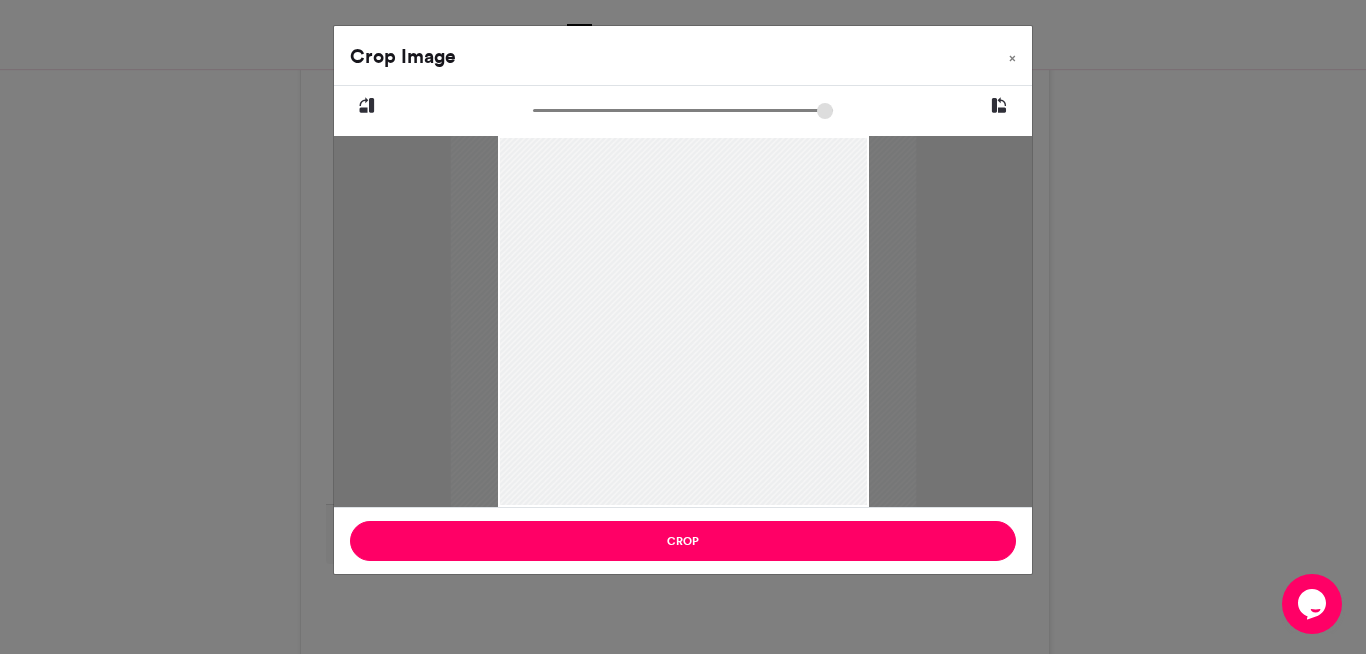 click at bounding box center (367, 106) 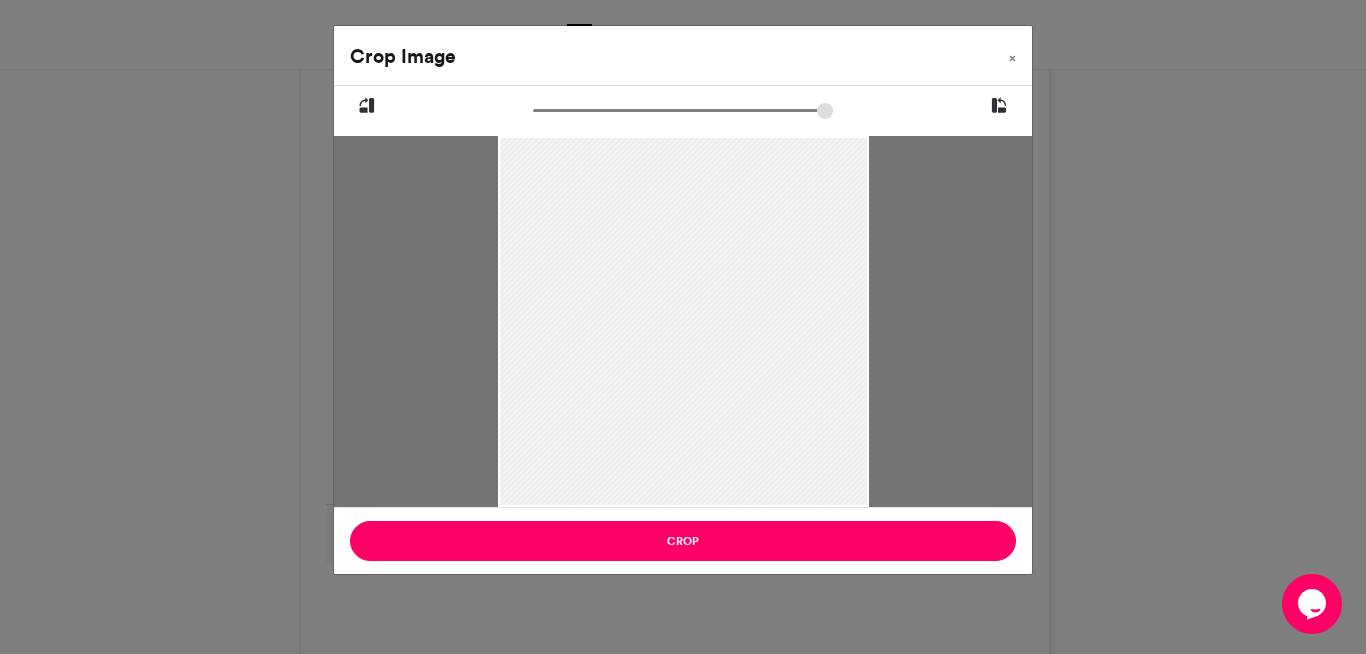 click at bounding box center (367, 106) 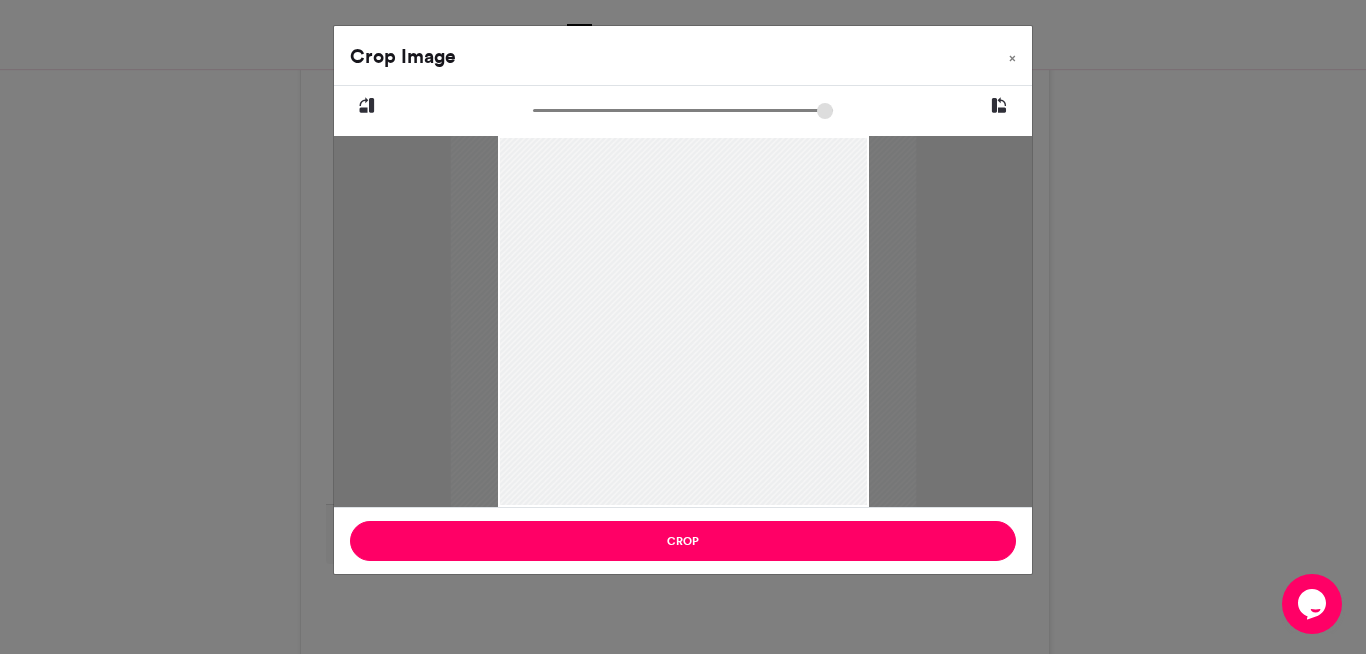 click at bounding box center [367, 106] 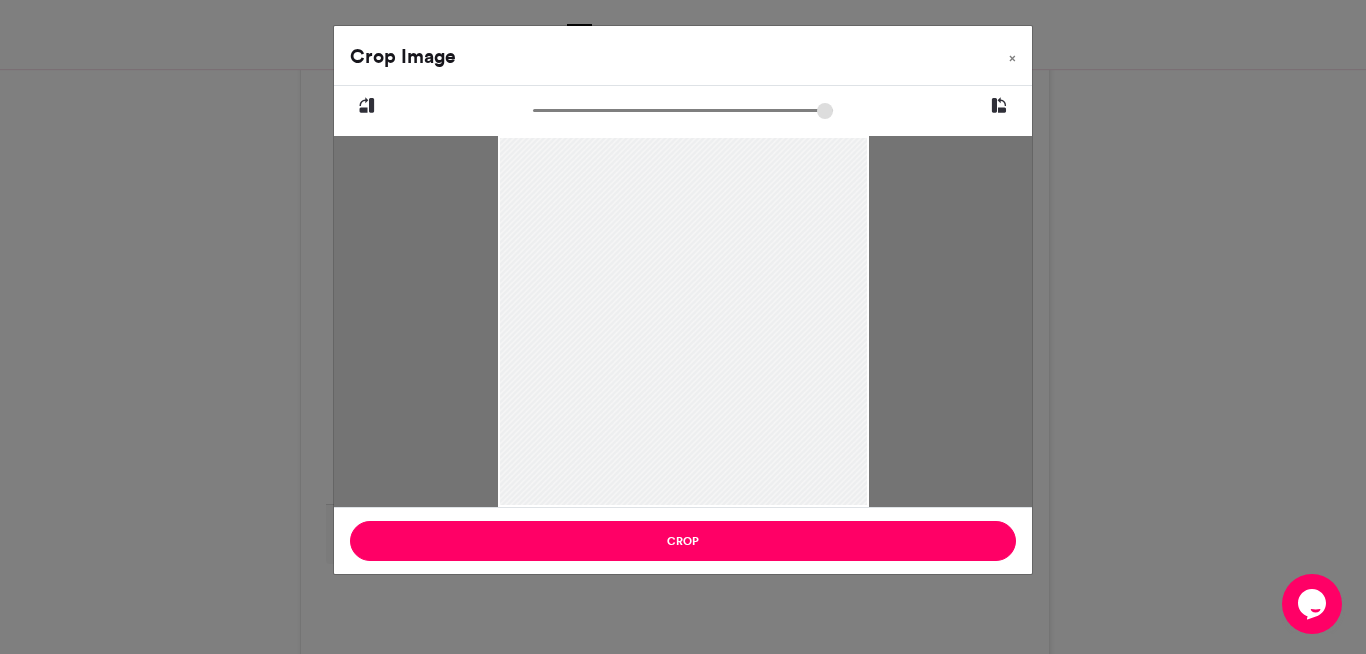 click at bounding box center [367, 106] 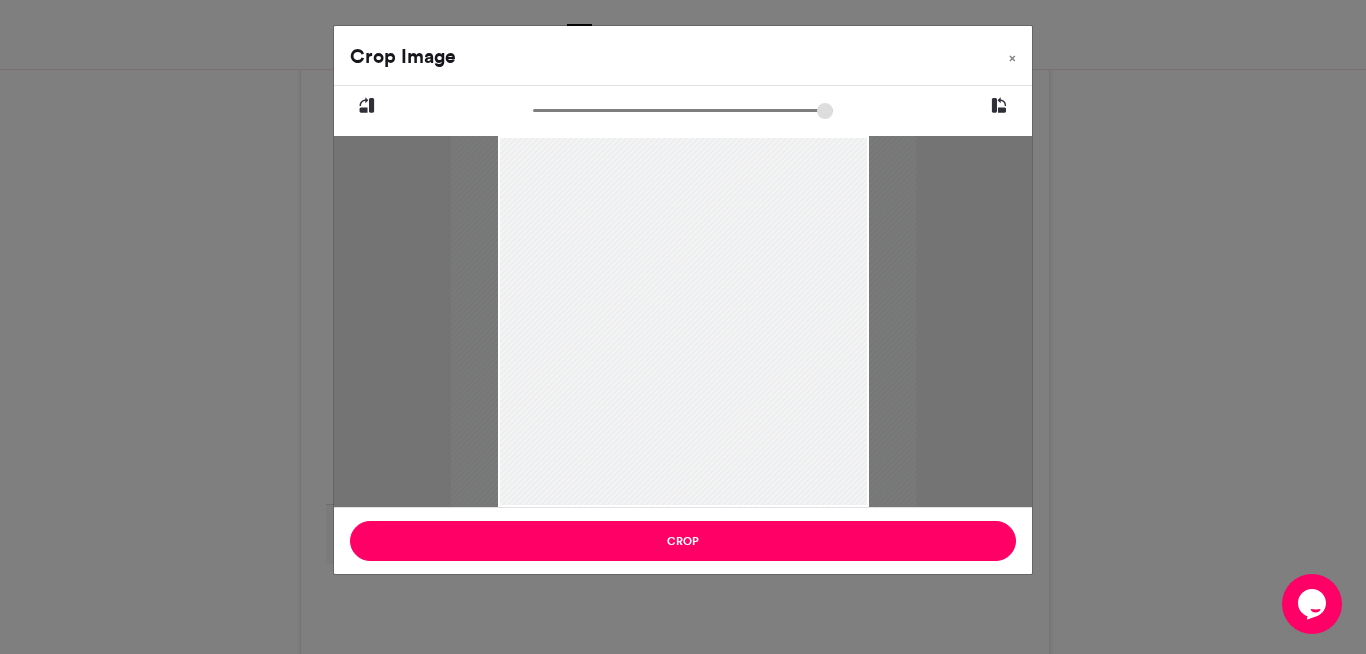 click at bounding box center (367, 106) 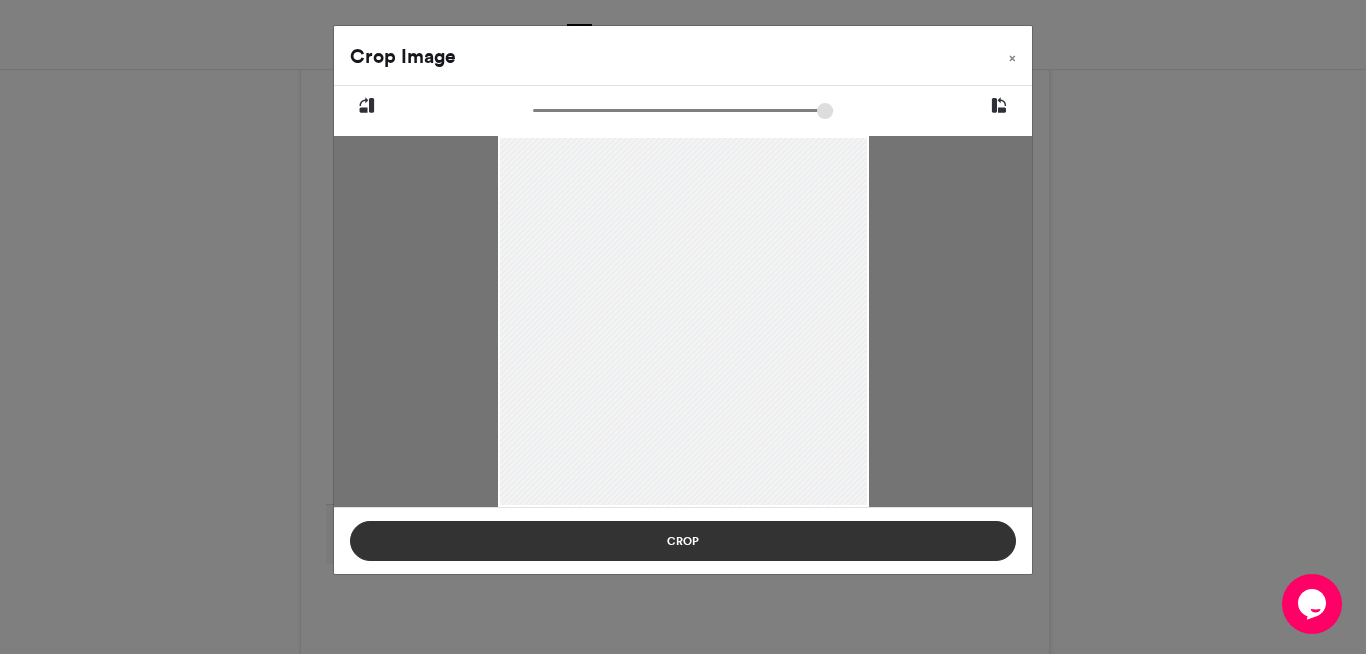 click on "Crop" at bounding box center (683, 541) 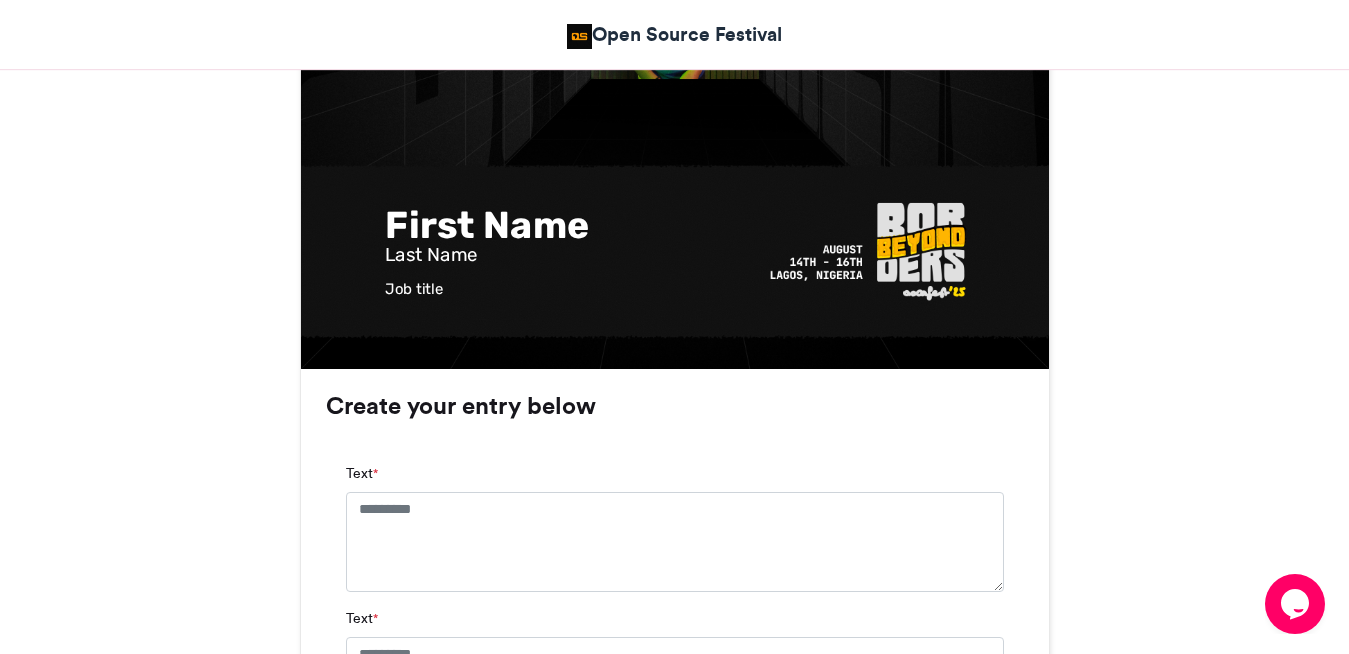 scroll, scrollTop: 1122, scrollLeft: 0, axis: vertical 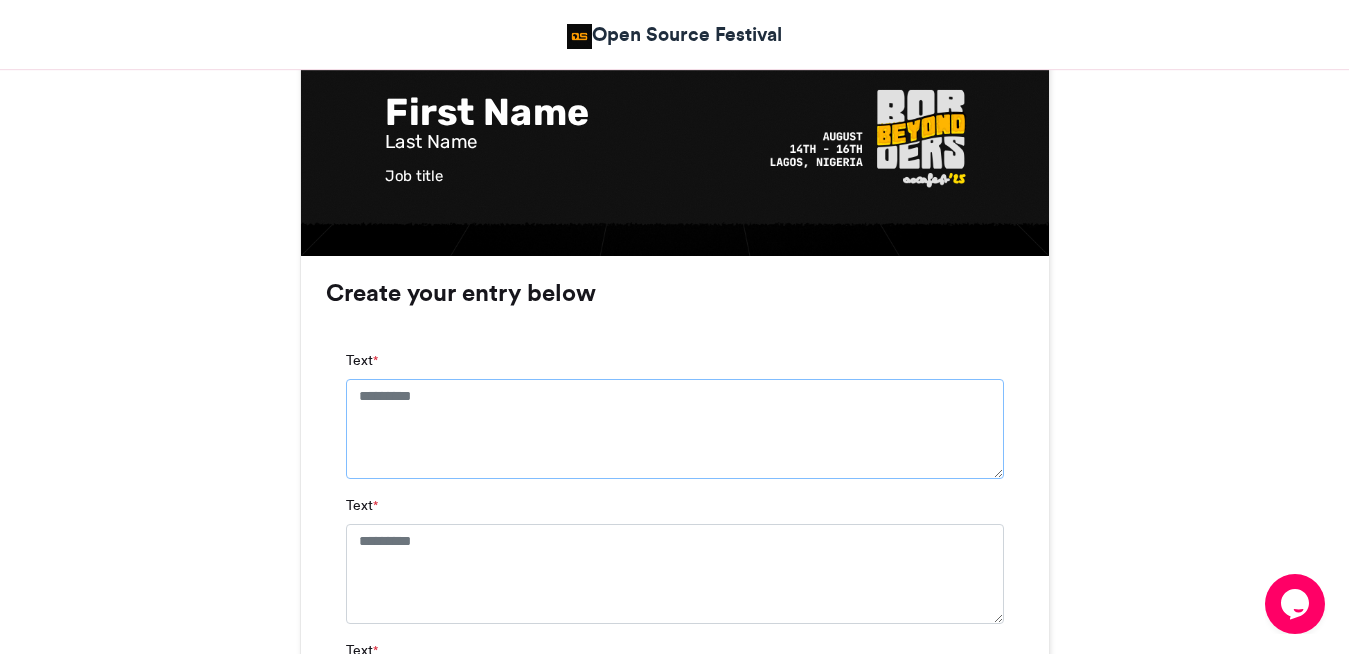 click on "Text  *" at bounding box center [675, 429] 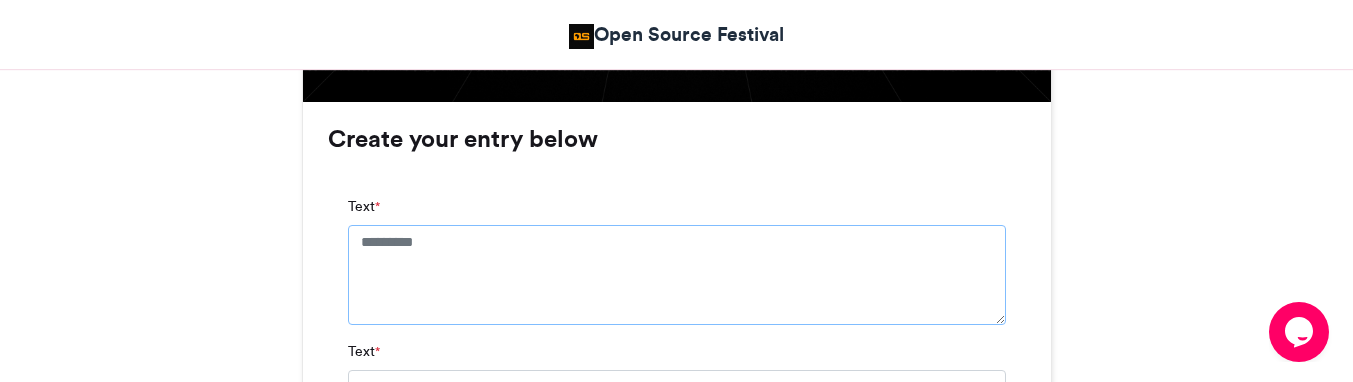 scroll, scrollTop: 1326, scrollLeft: 0, axis: vertical 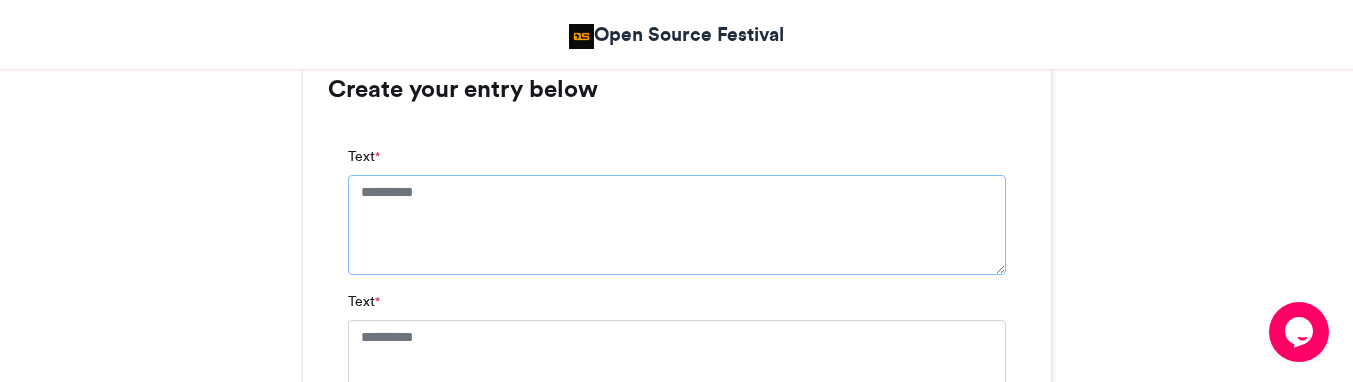 type on "*" 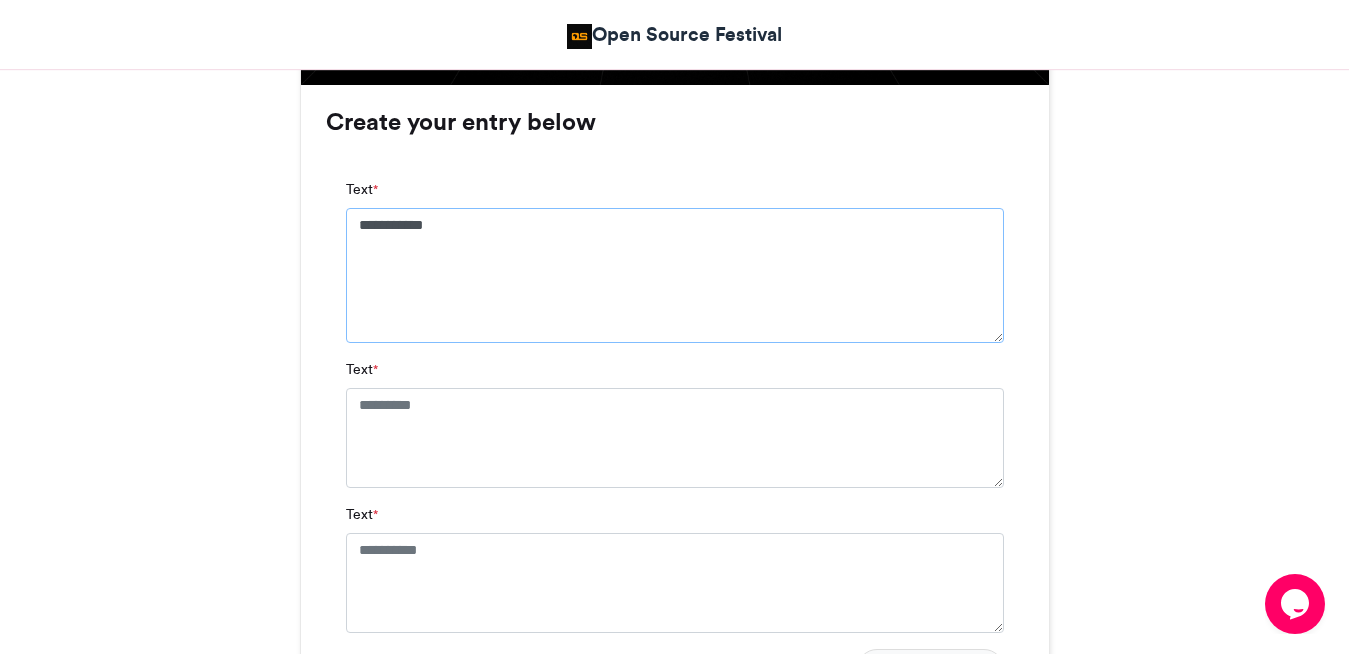 scroll, scrollTop: 1326, scrollLeft: 0, axis: vertical 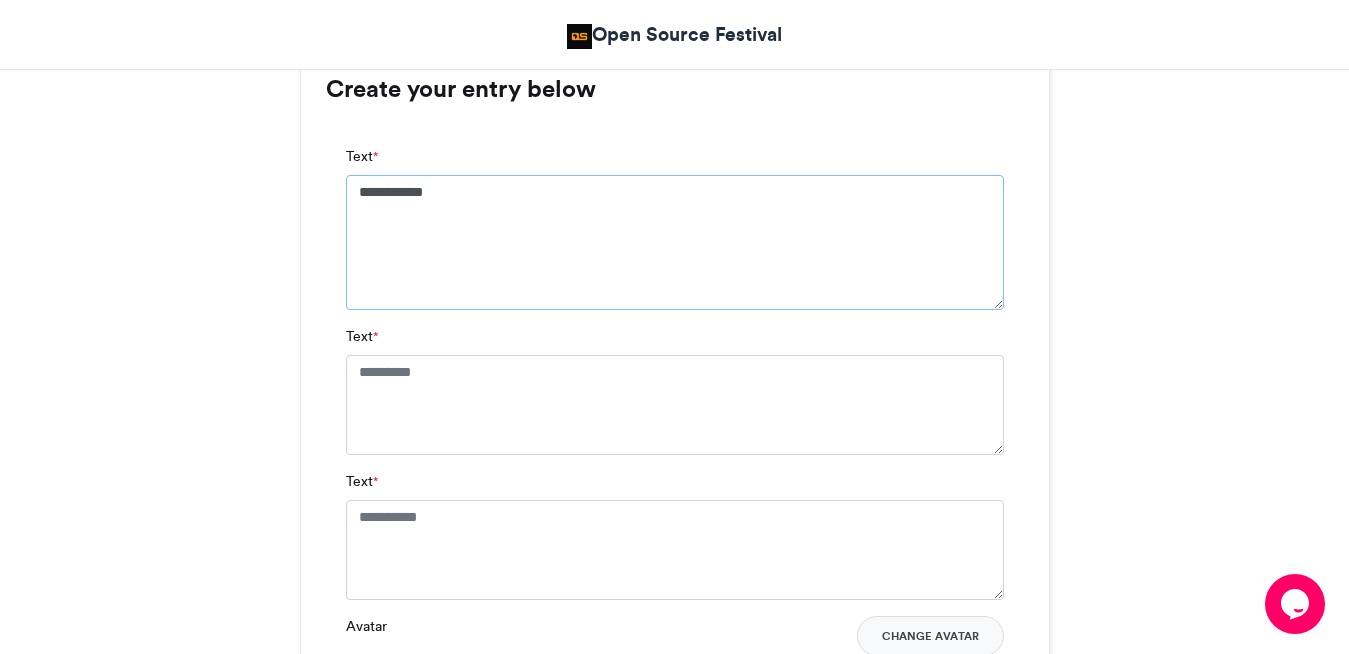 type on "**********" 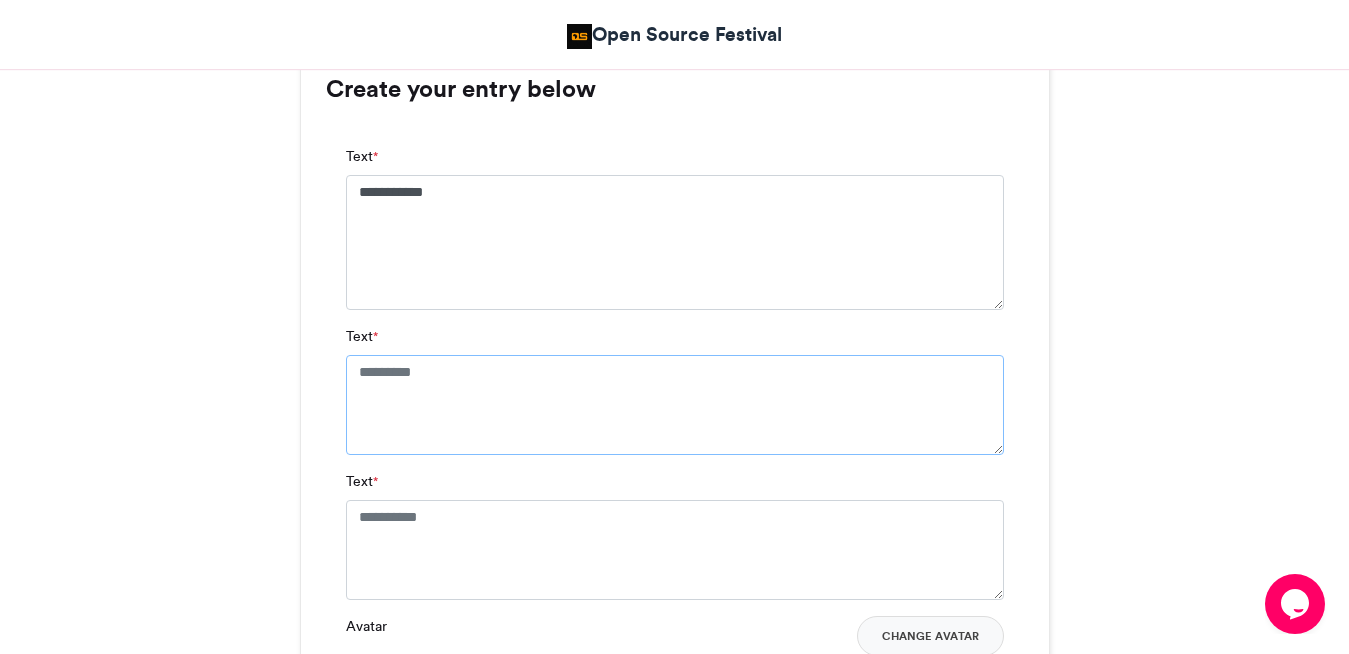 click on "Text  *" at bounding box center (675, 405) 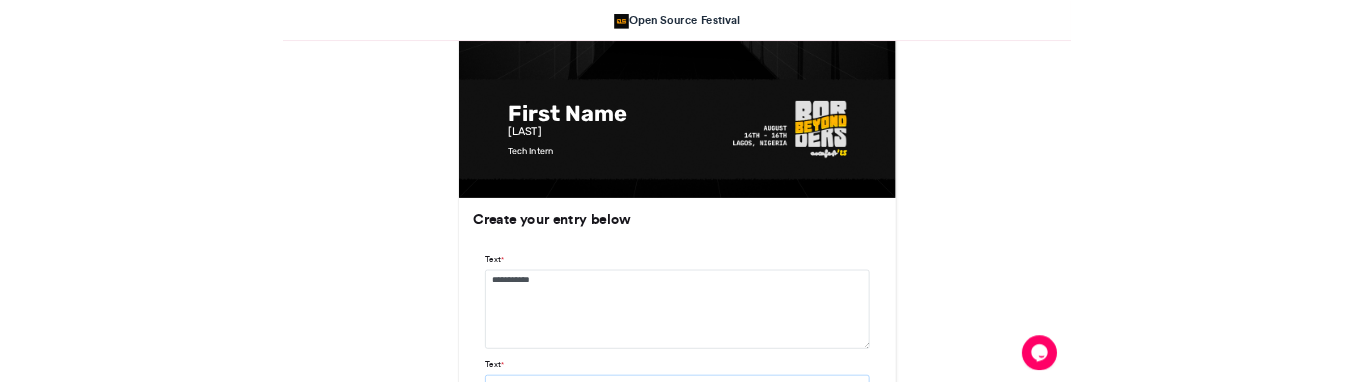 scroll, scrollTop: 1122, scrollLeft: 0, axis: vertical 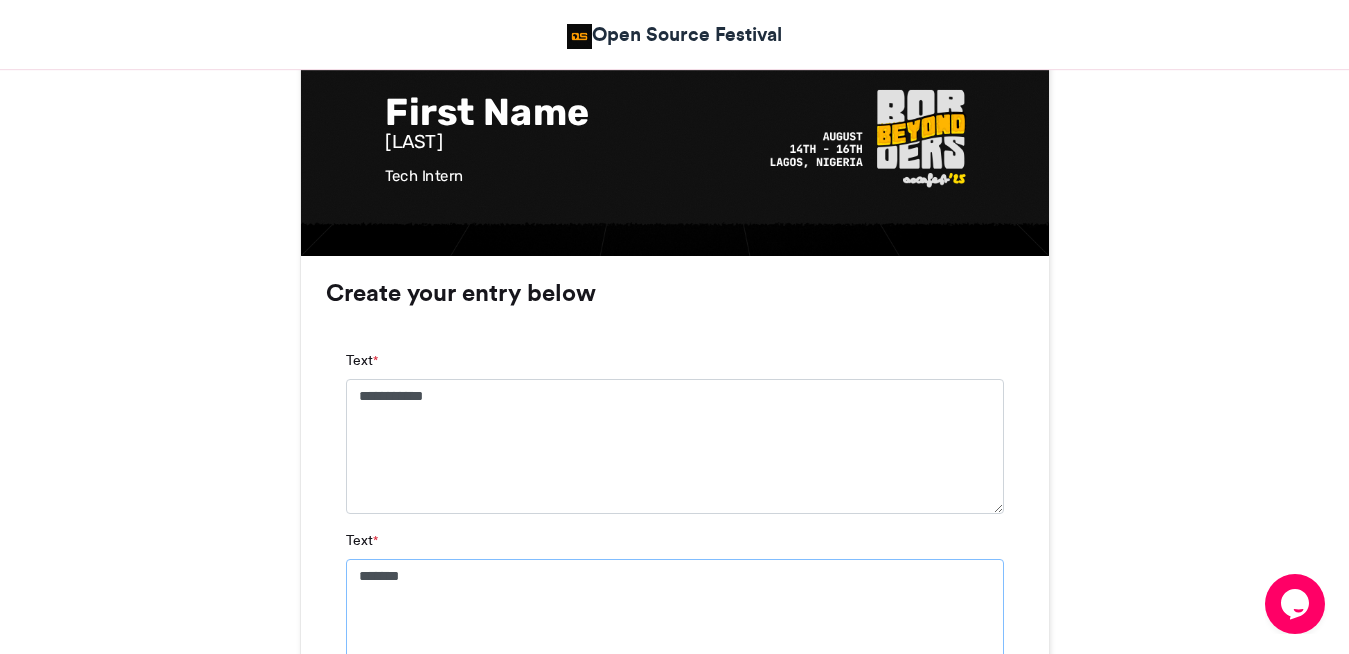 type on "*******" 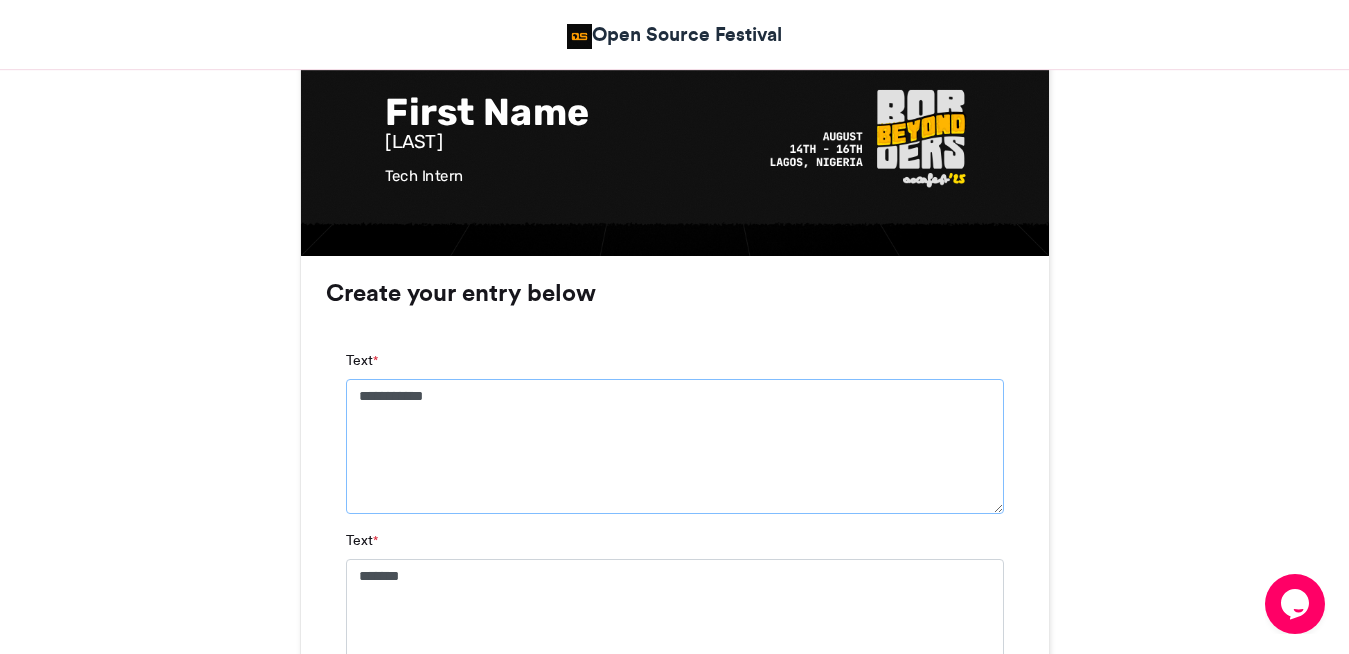 click on "**********" at bounding box center [675, 446] 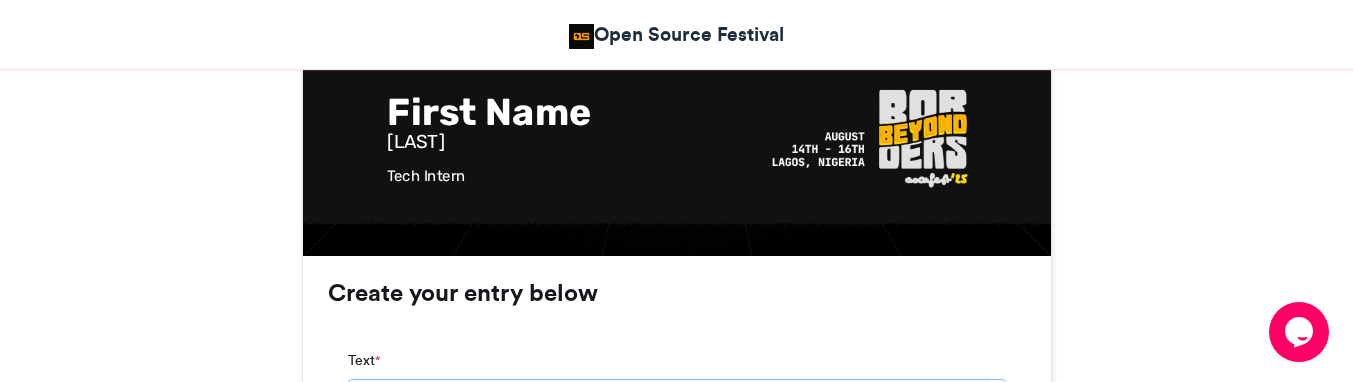 scroll, scrollTop: 1147, scrollLeft: 0, axis: vertical 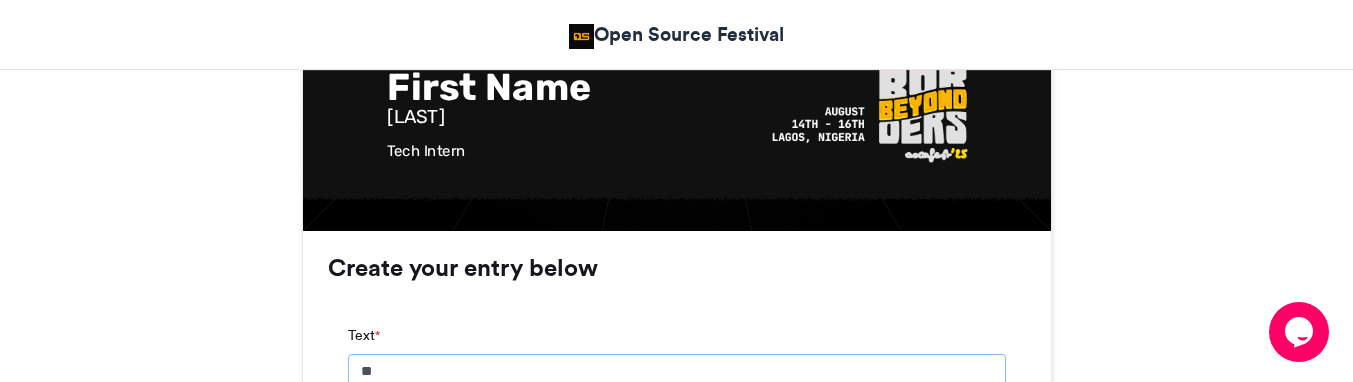 type on "*" 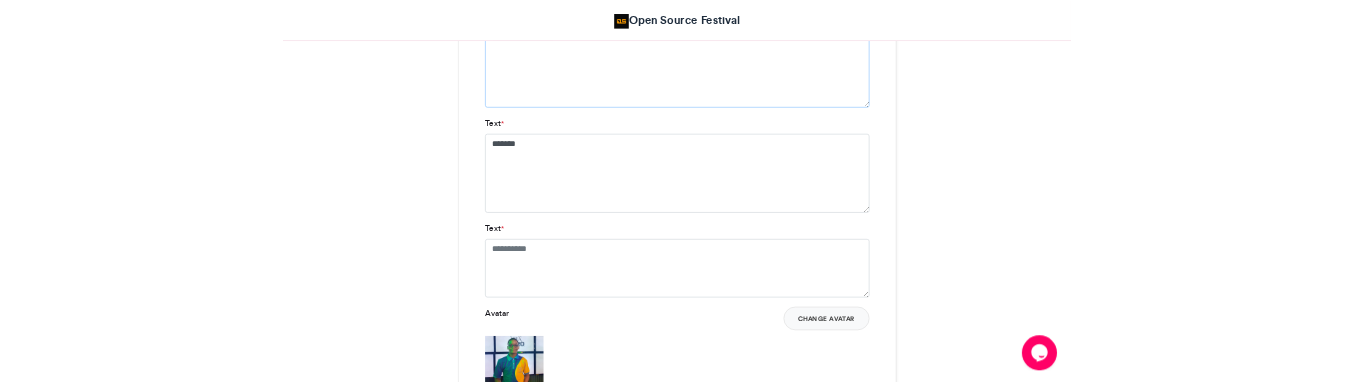 scroll, scrollTop: 1453, scrollLeft: 0, axis: vertical 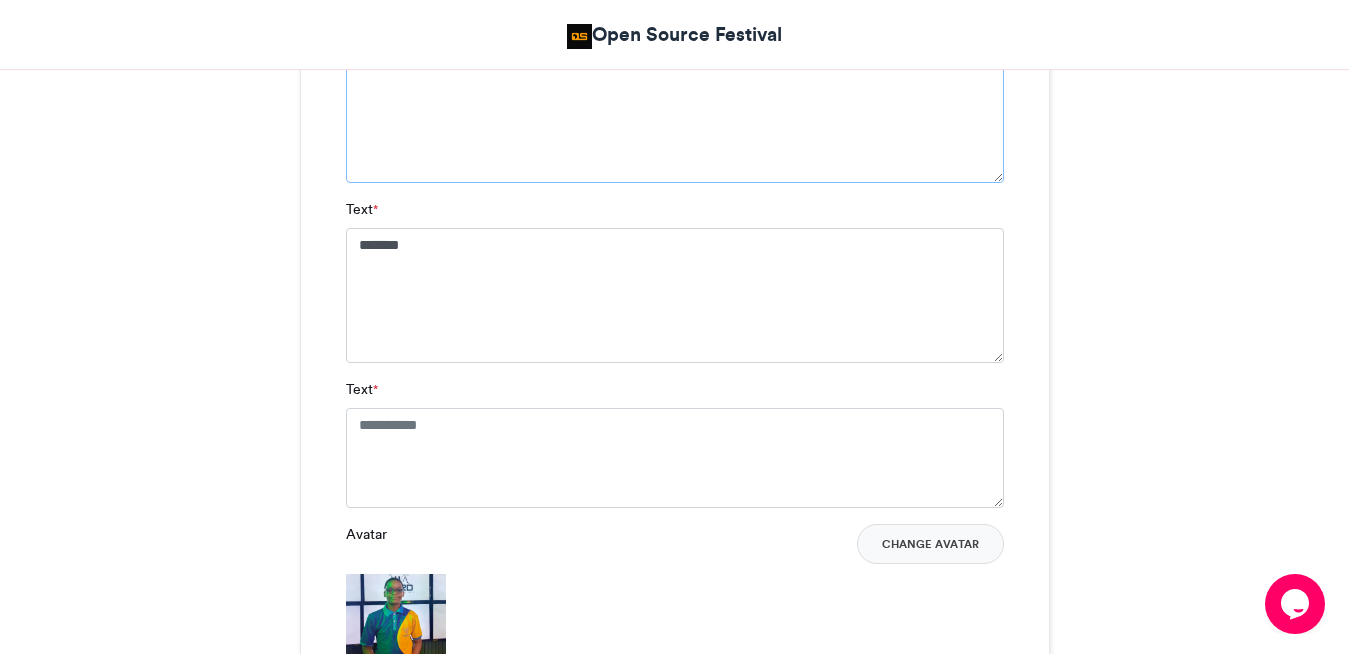 type on "**********" 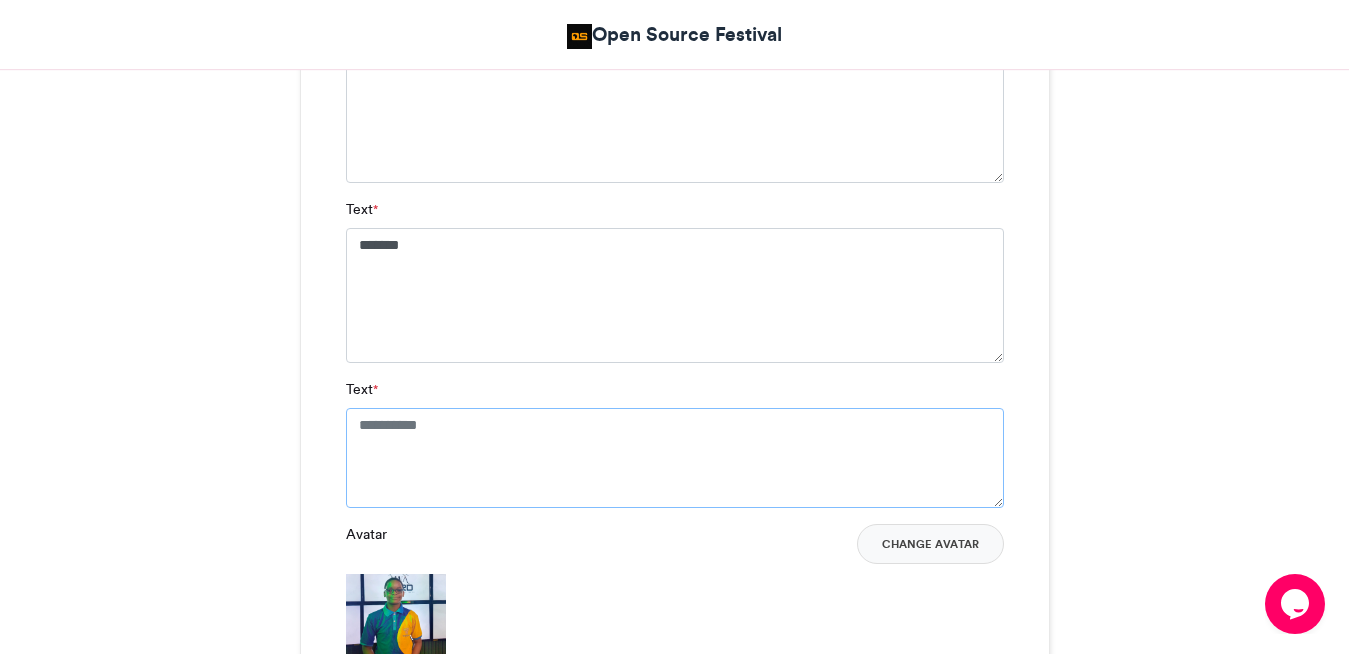 click on "Text  *" at bounding box center [675, 458] 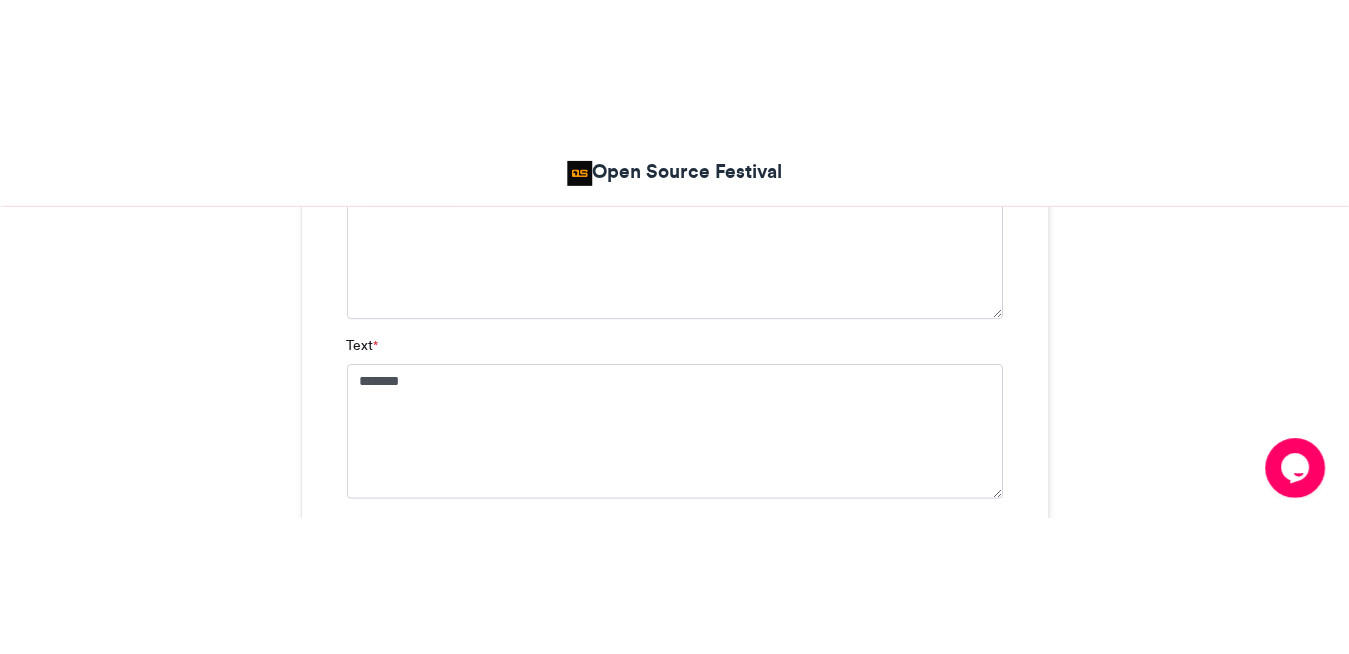scroll, scrollTop: 1505, scrollLeft: 0, axis: vertical 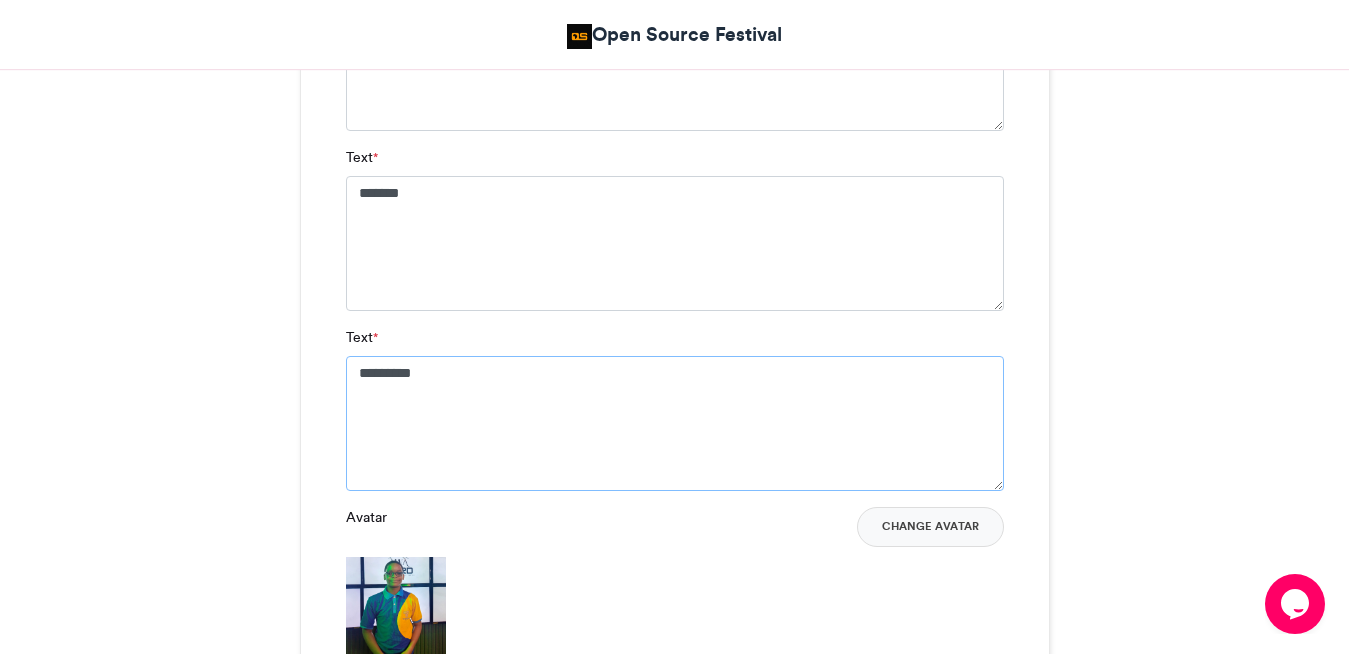 type on "*********" 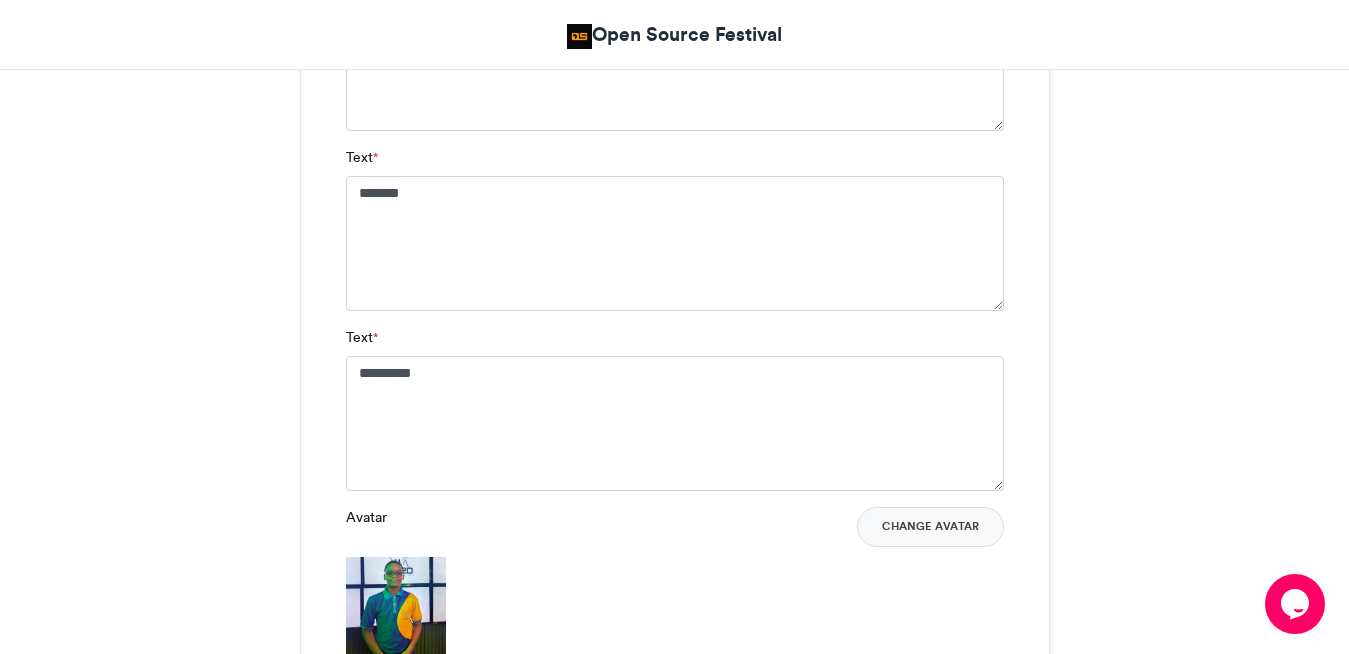 click on "Open Source Festival 2025 | Speakers Card
Open Source Festival
[TIME] ago
[NUMBER] Views [NUMBER]" at bounding box center (675, 44) 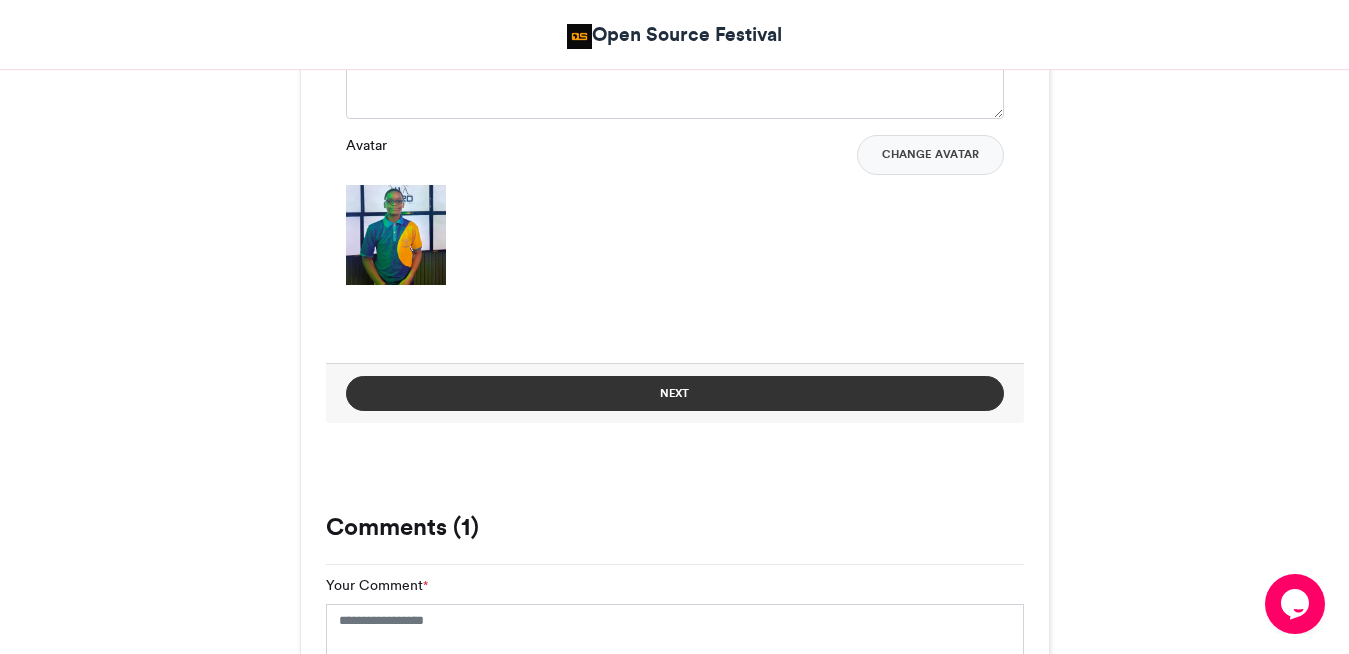 scroll, scrollTop: 1913, scrollLeft: 0, axis: vertical 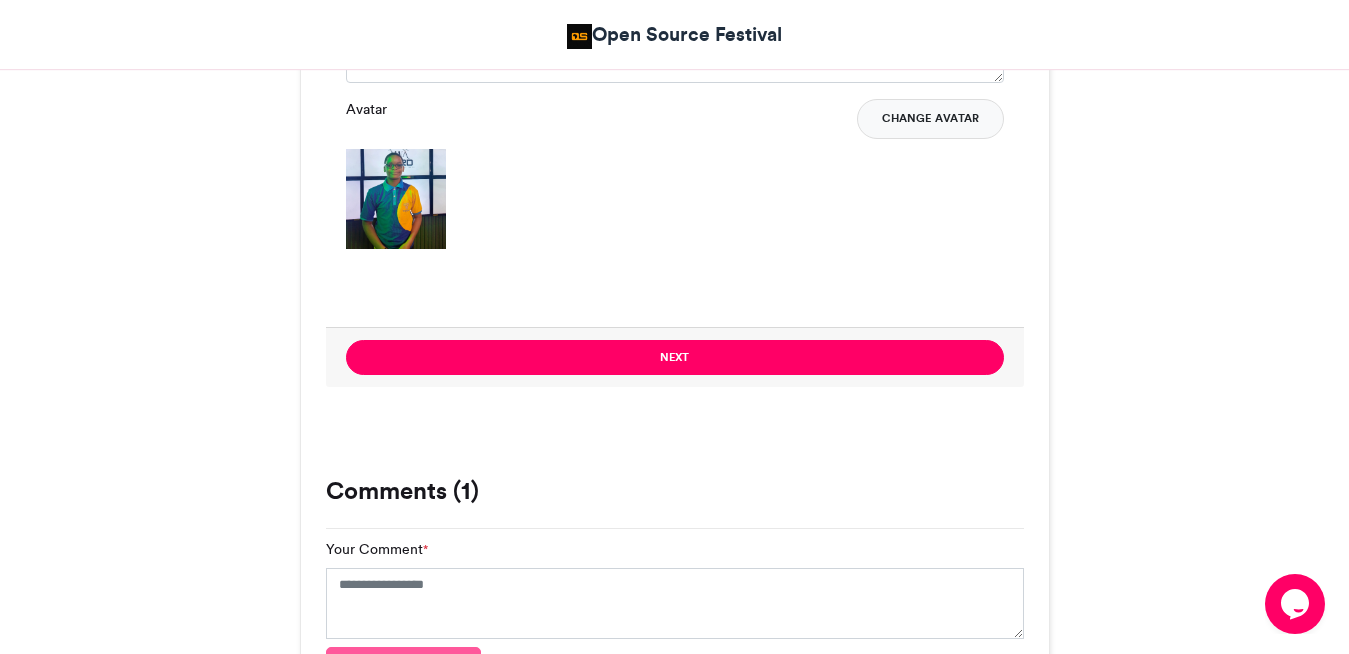 click on "Change Avatar" at bounding box center (930, 119) 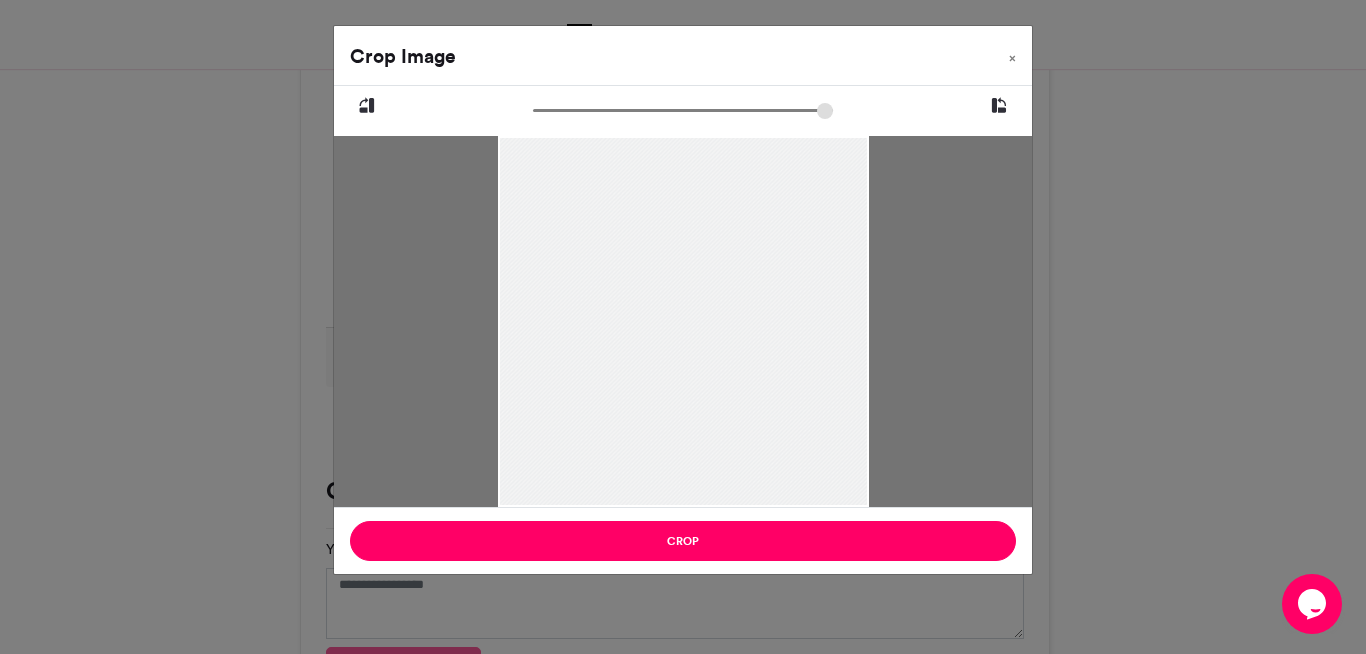 drag, startPoint x: 712, startPoint y: 419, endPoint x: 925, endPoint y: 365, distance: 219.73848 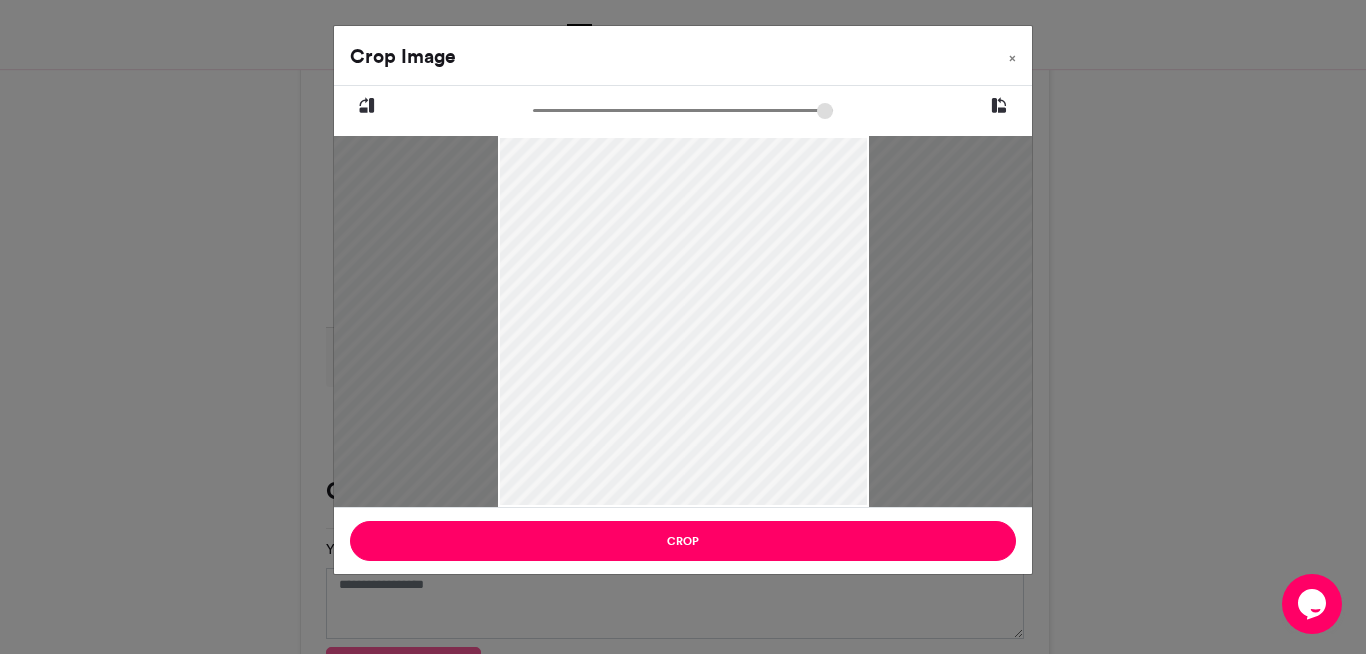 drag, startPoint x: 546, startPoint y: 119, endPoint x: 596, endPoint y: 152, distance: 59.908264 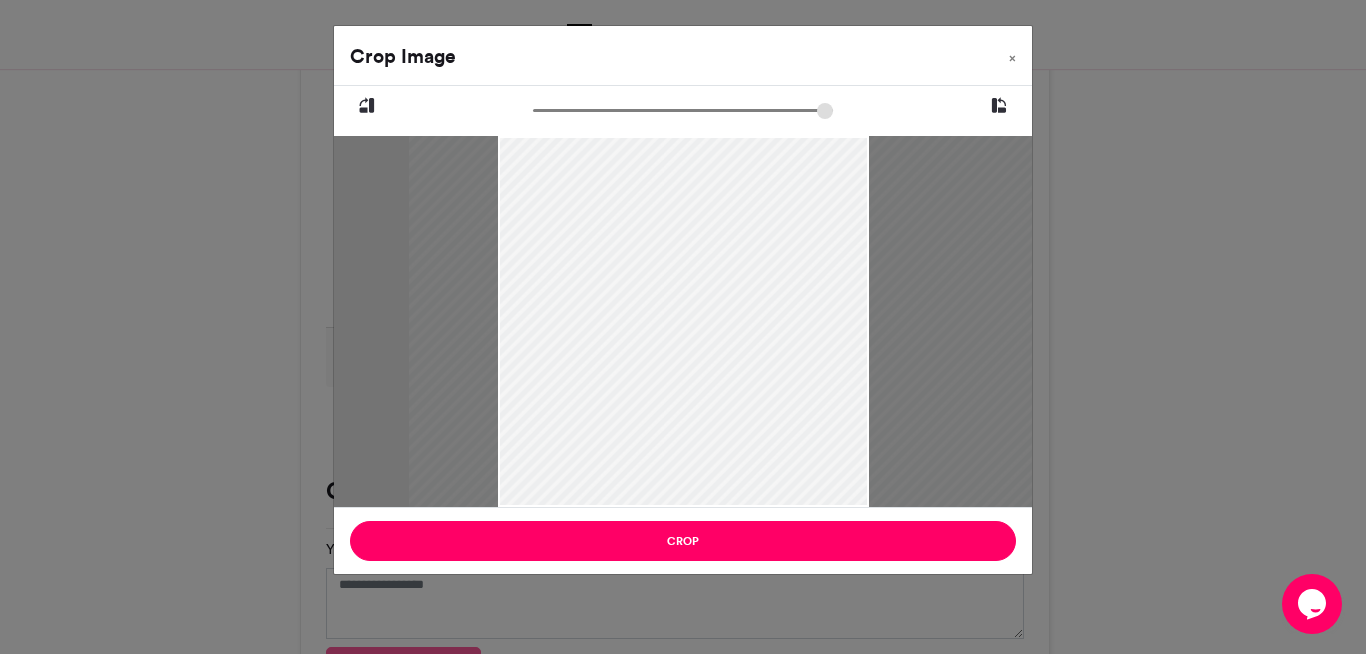 drag, startPoint x: 606, startPoint y: 250, endPoint x: 913, endPoint y: 379, distance: 333.0015 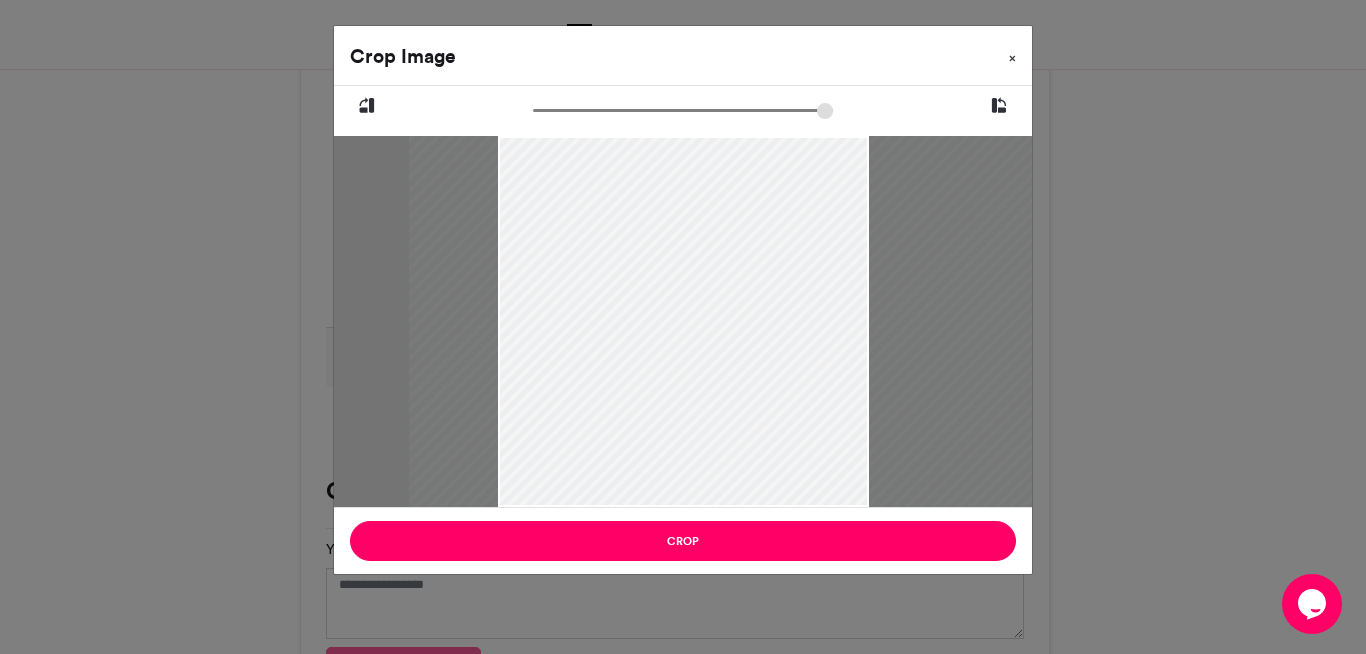 click on "×" at bounding box center [1012, 54] 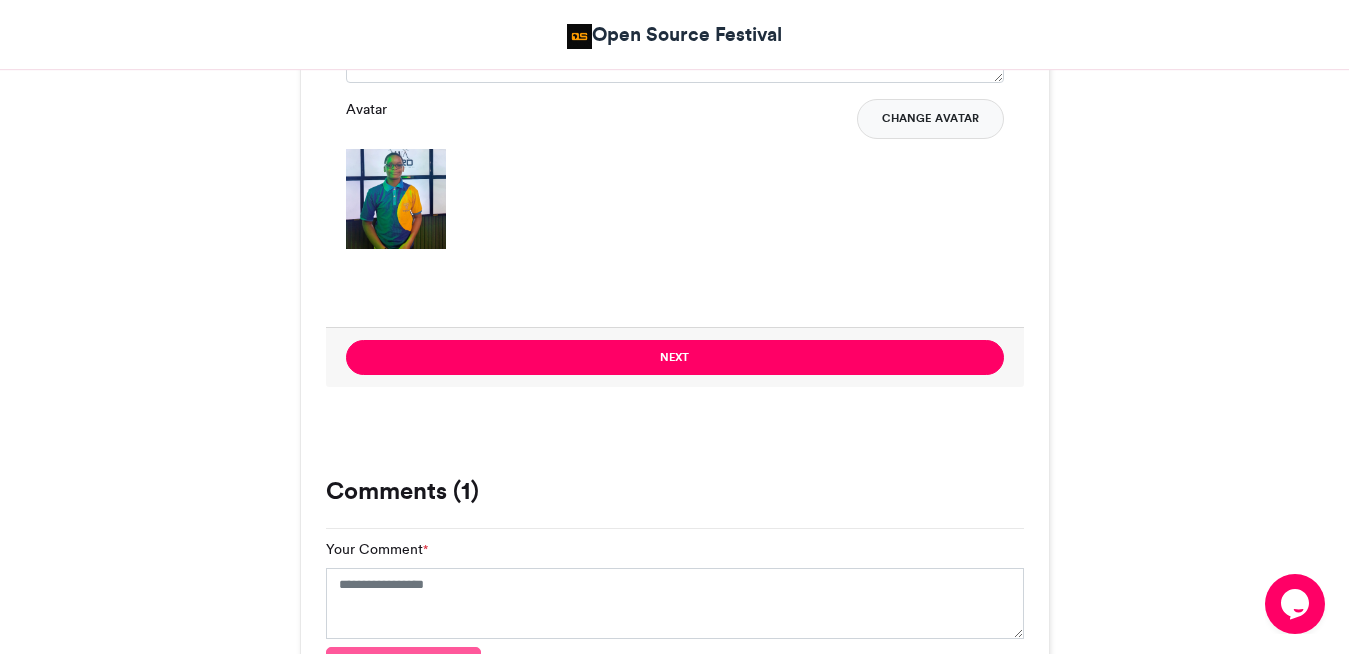 click on "Change Avatar" at bounding box center (930, 119) 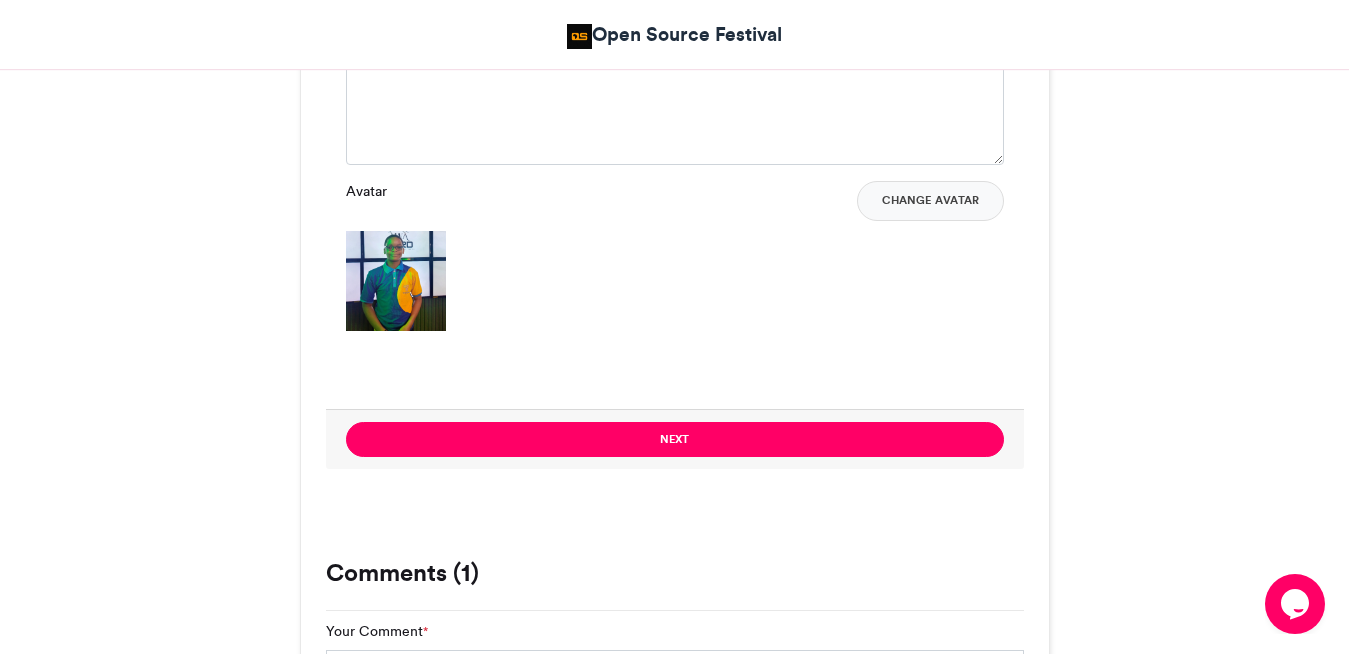 scroll, scrollTop: 1836, scrollLeft: 0, axis: vertical 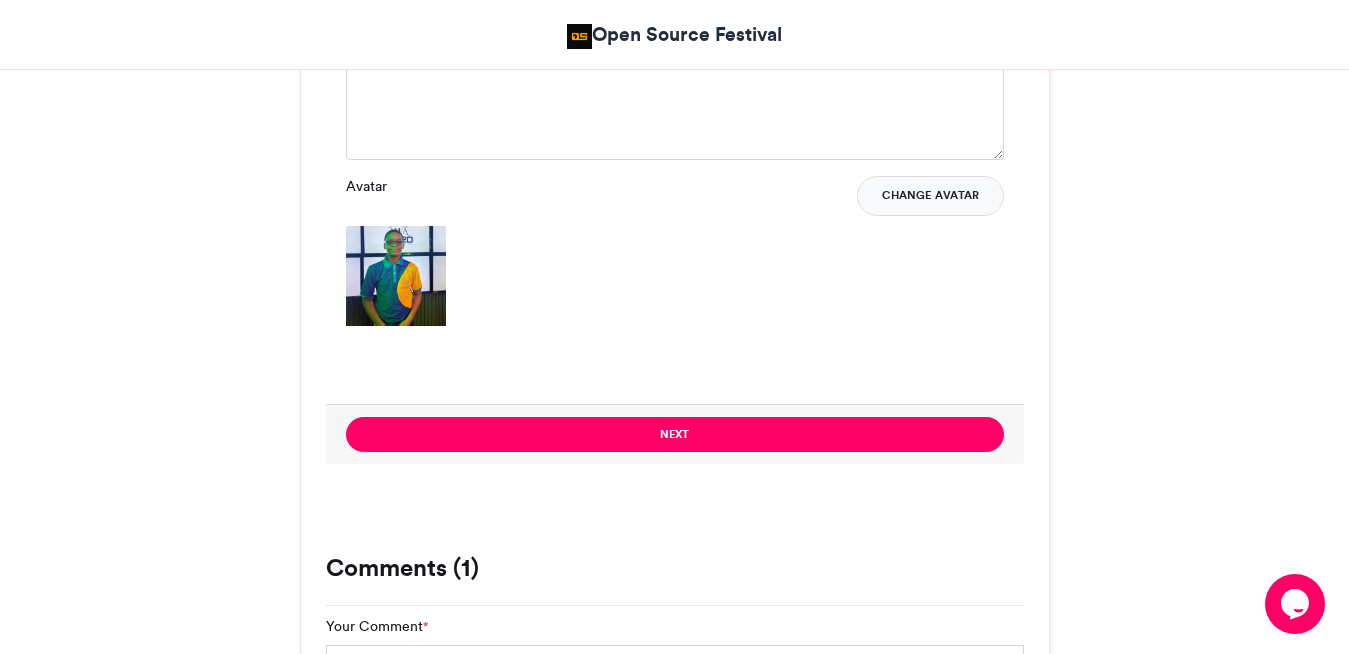 click on "Change Avatar" at bounding box center [930, 196] 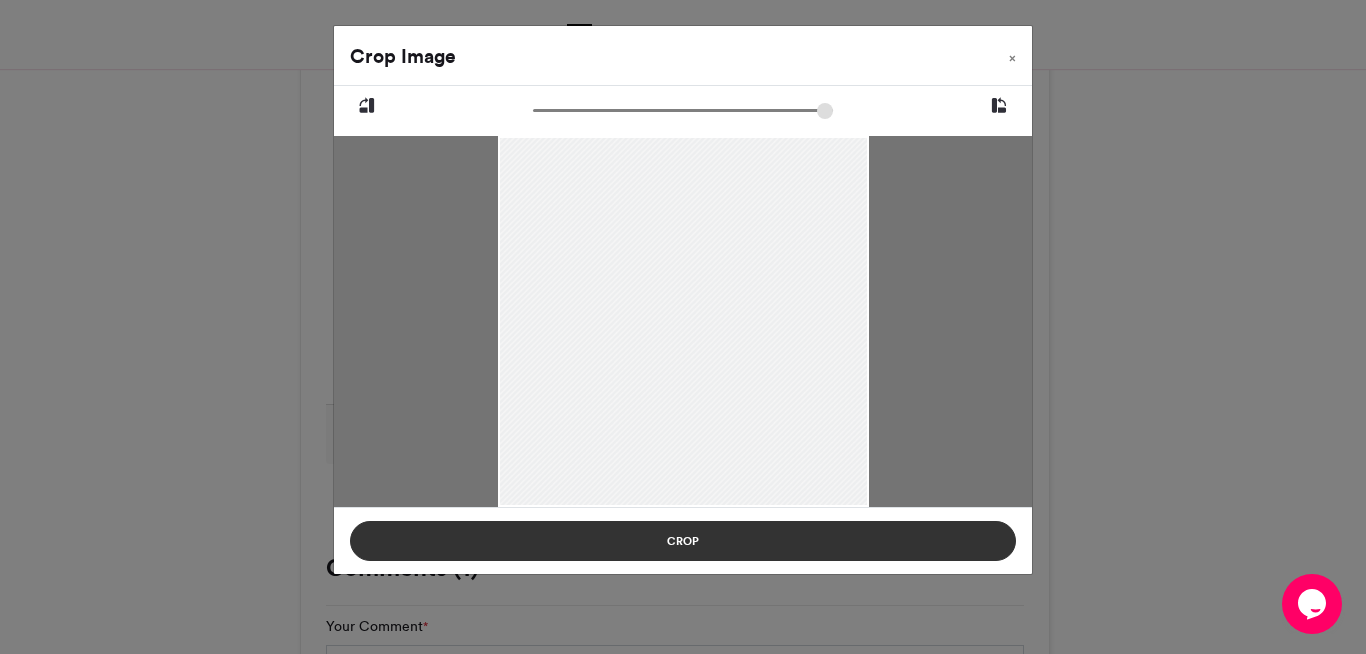 click on "Crop" at bounding box center [683, 541] 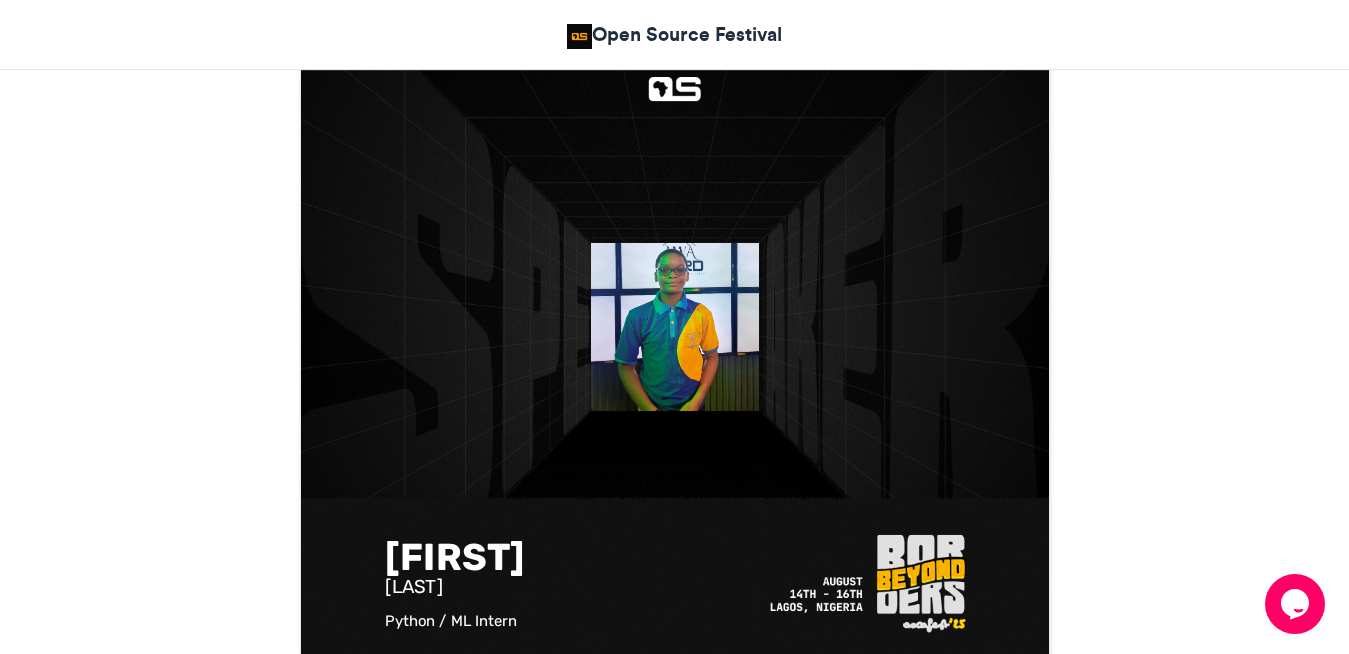 scroll, scrollTop: 714, scrollLeft: 0, axis: vertical 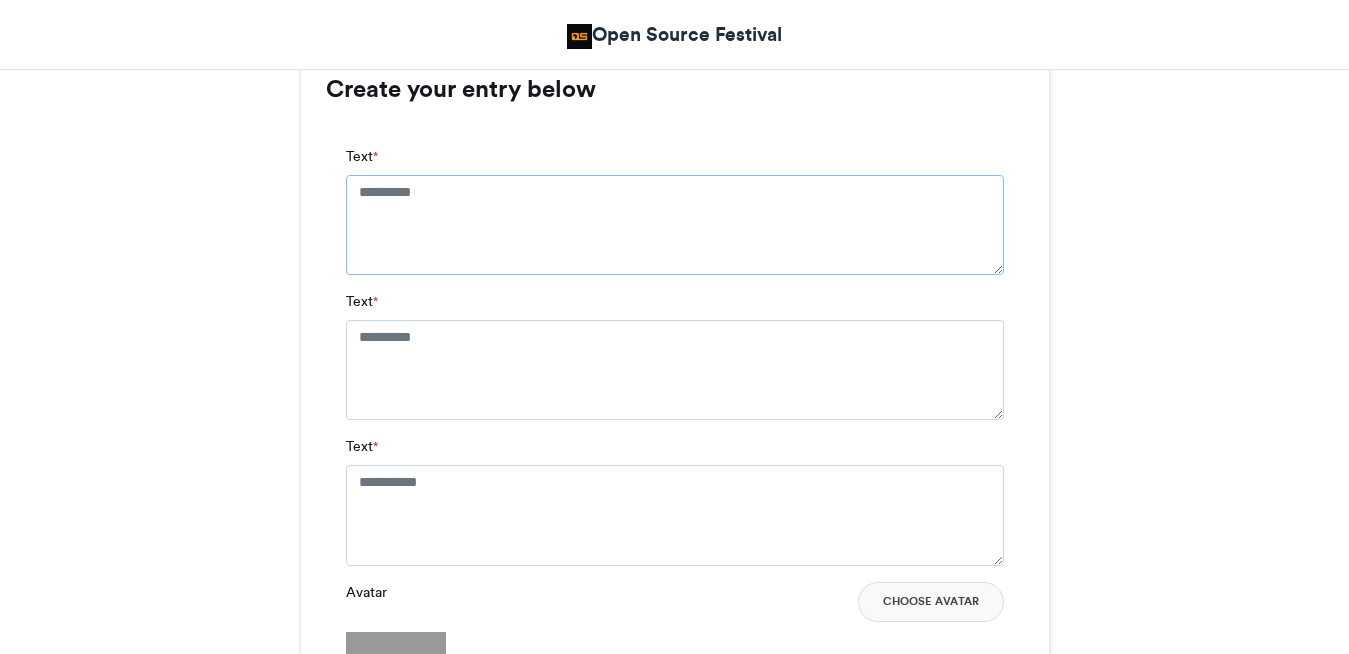 click on "Text  *" at bounding box center [675, 225] 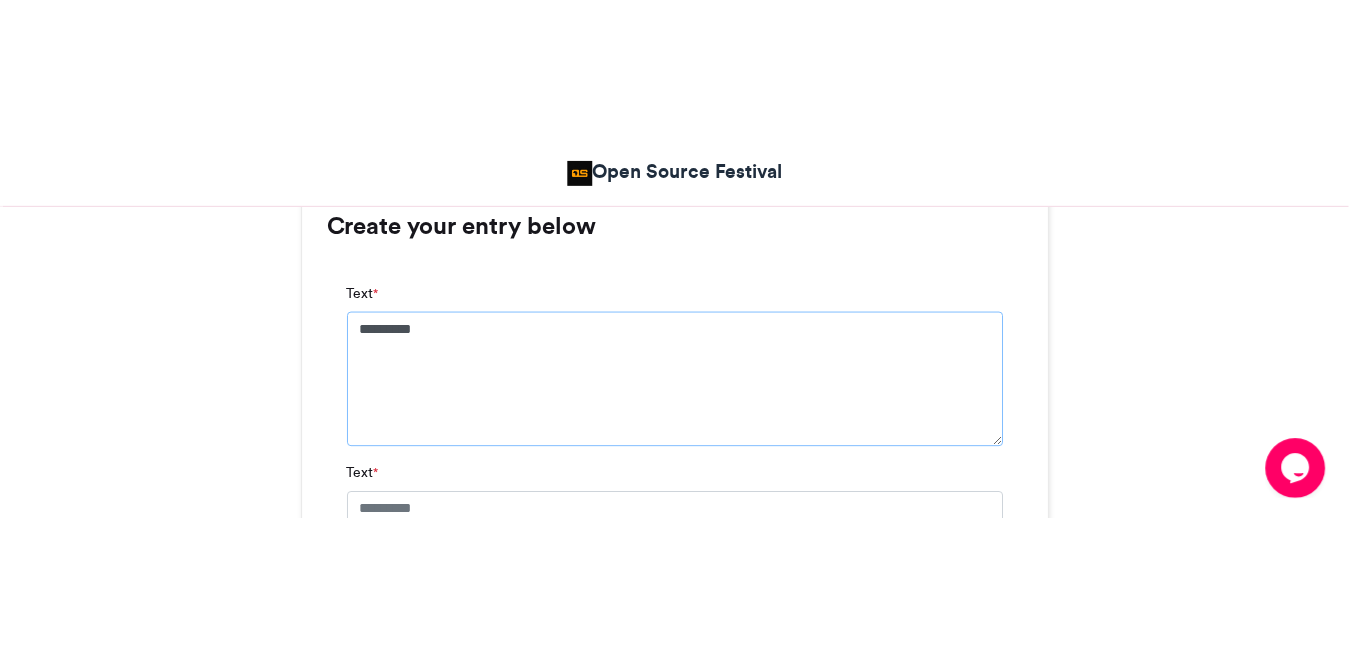 scroll, scrollTop: 0, scrollLeft: 0, axis: both 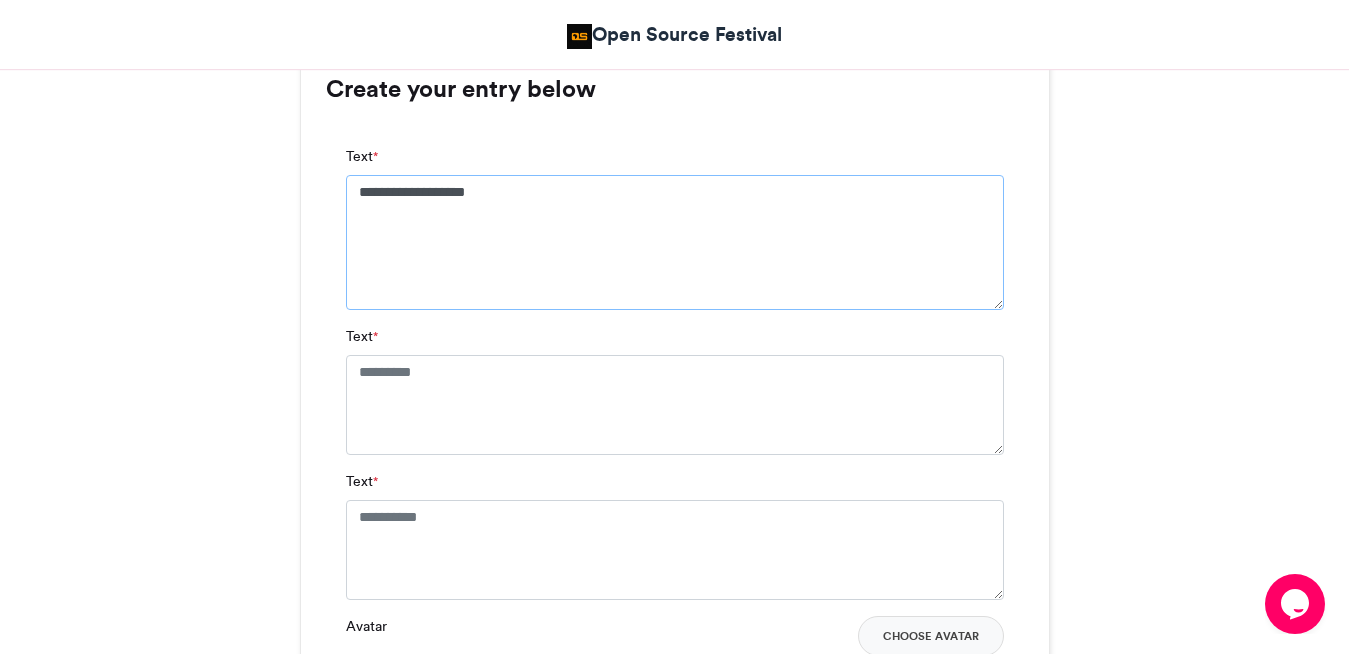 type on "**********" 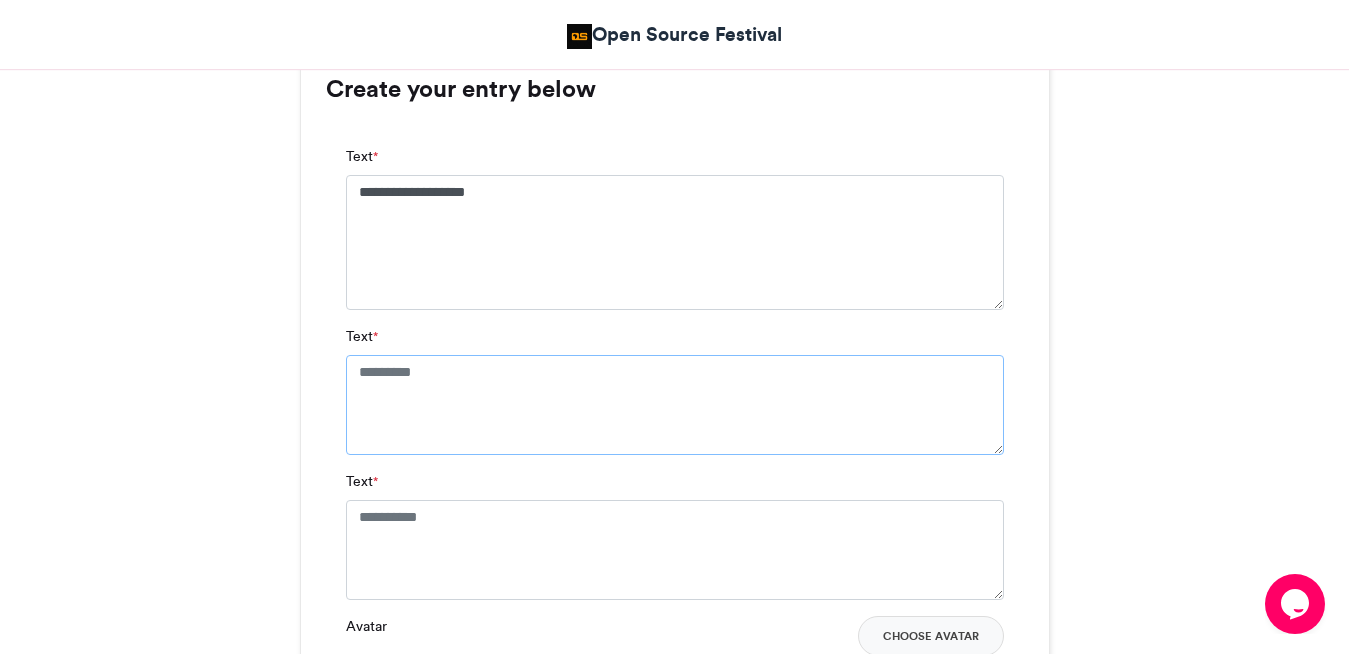click on "Text  *" at bounding box center [675, 405] 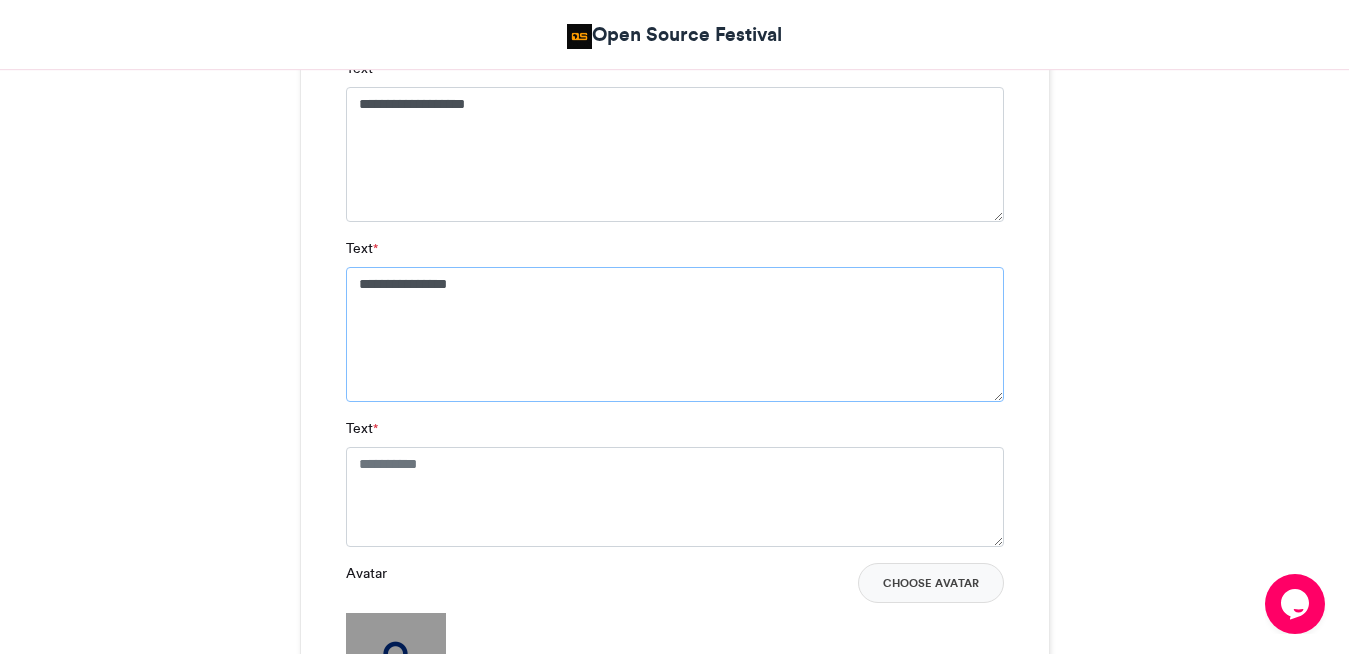 scroll, scrollTop: 1530, scrollLeft: 0, axis: vertical 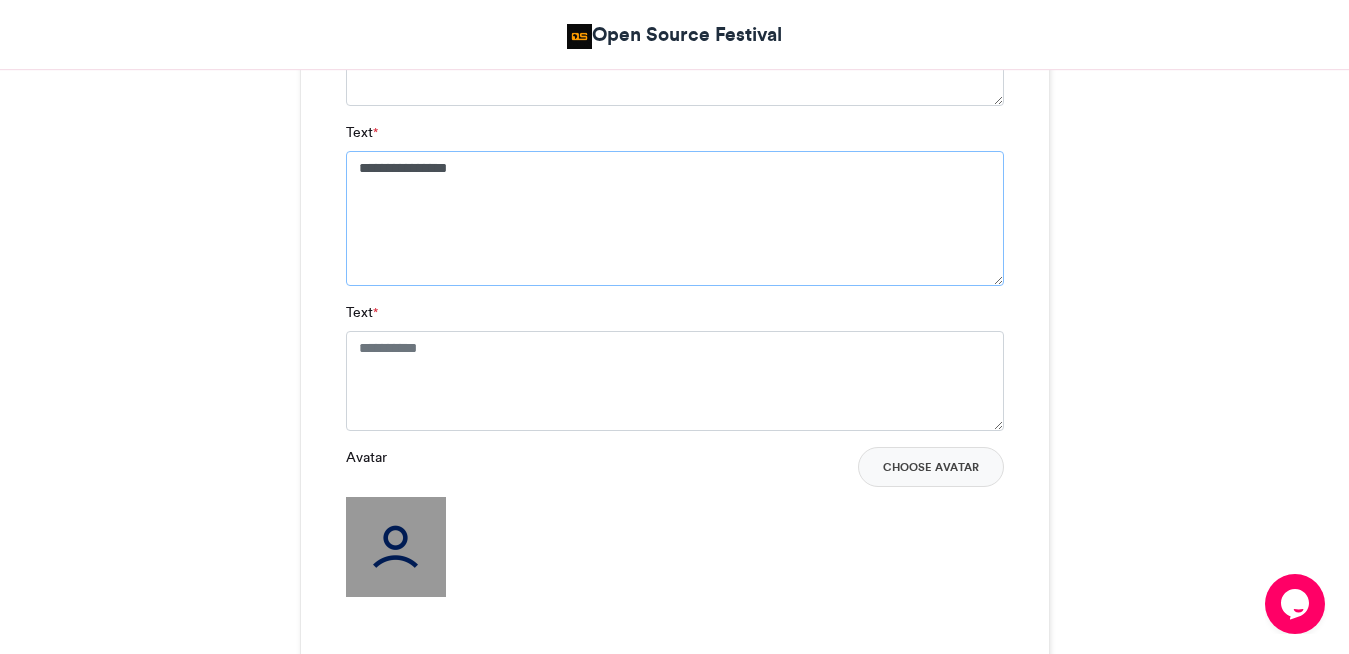 type on "**********" 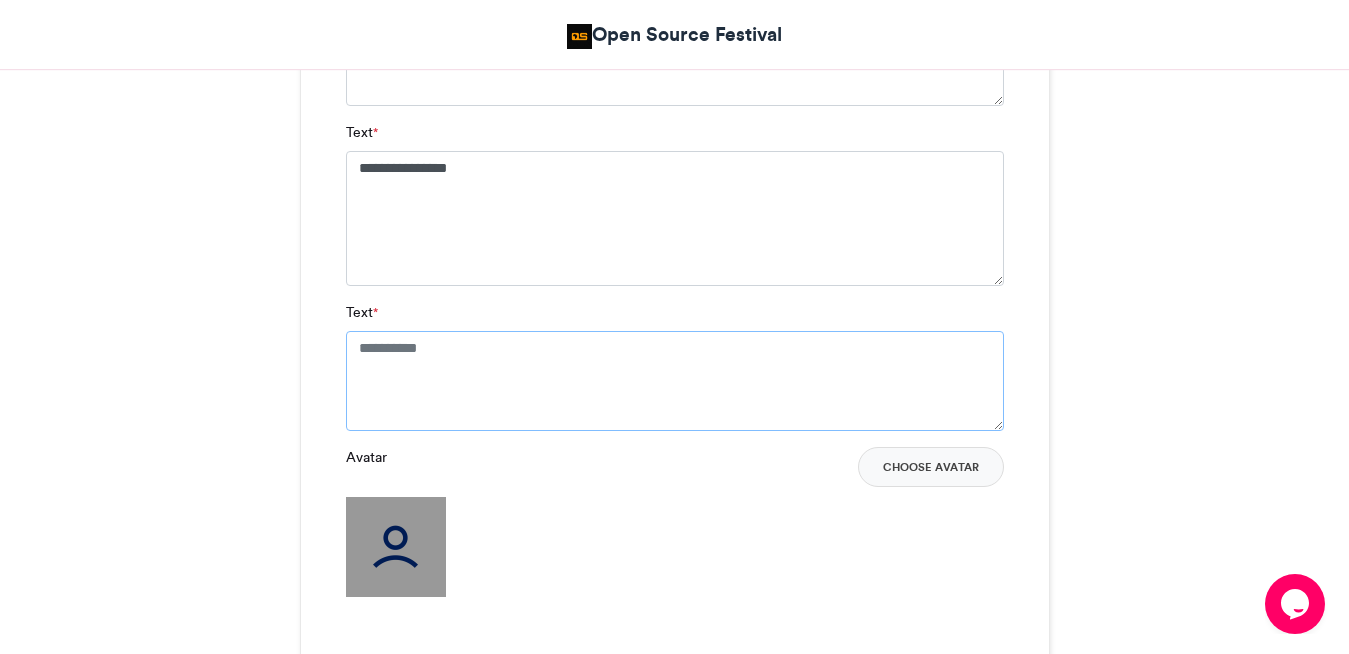 click on "Text  *" at bounding box center (675, 381) 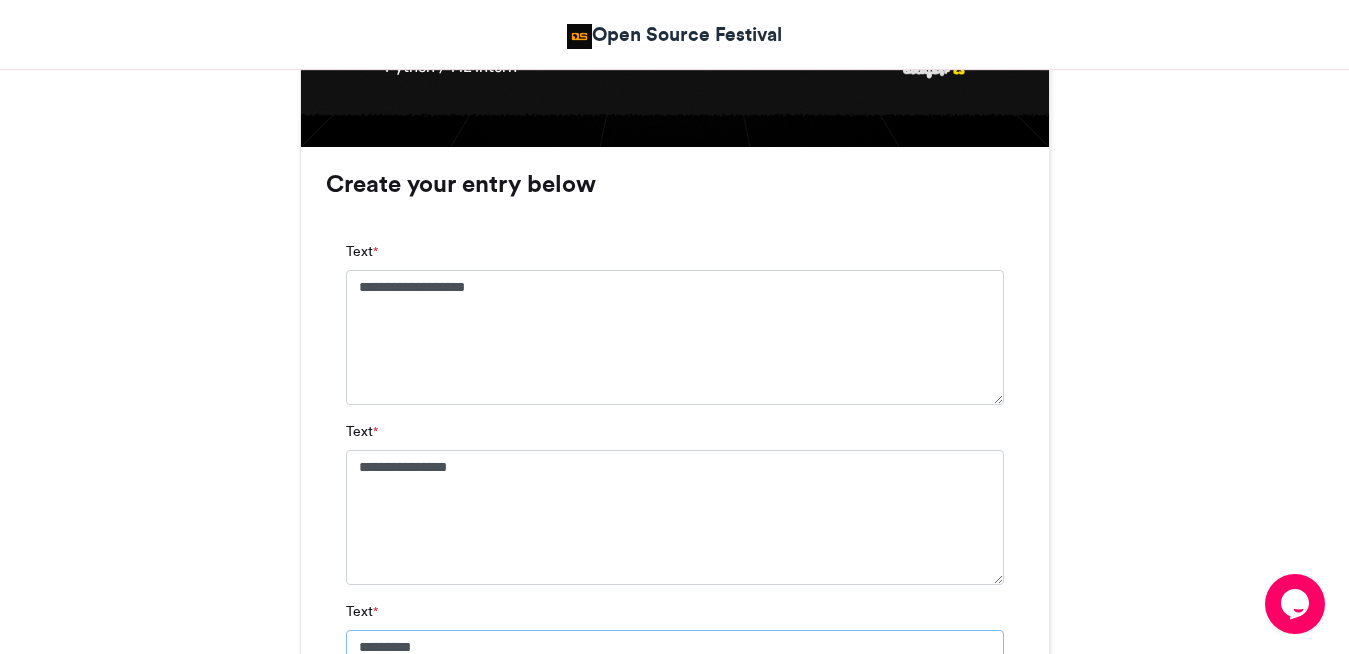 scroll, scrollTop: 1428, scrollLeft: 0, axis: vertical 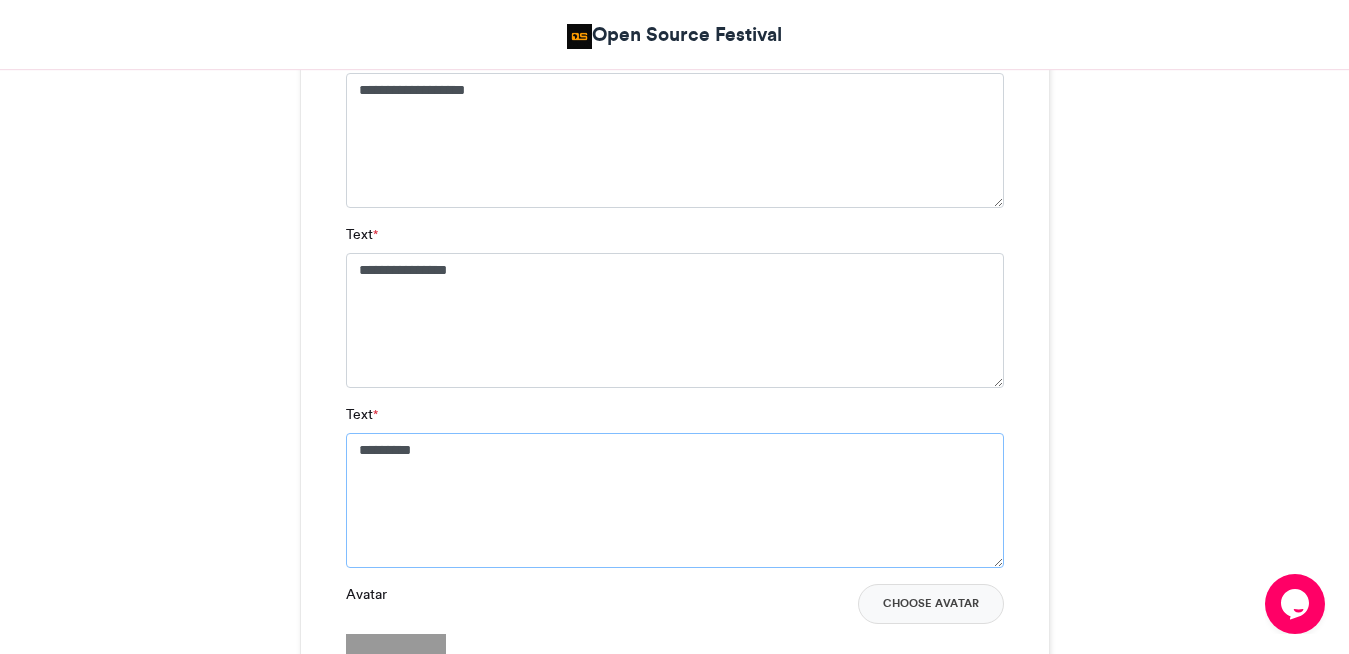 type on "*********" 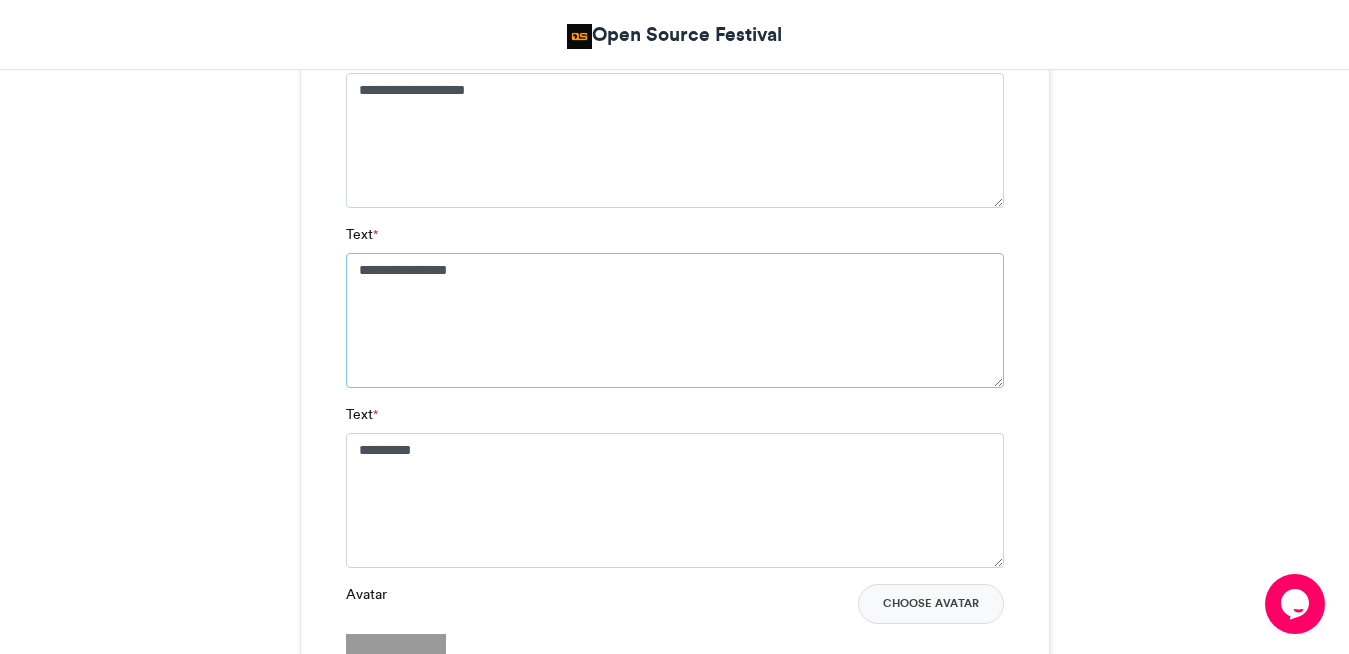 click on "**********" at bounding box center [675, 320] 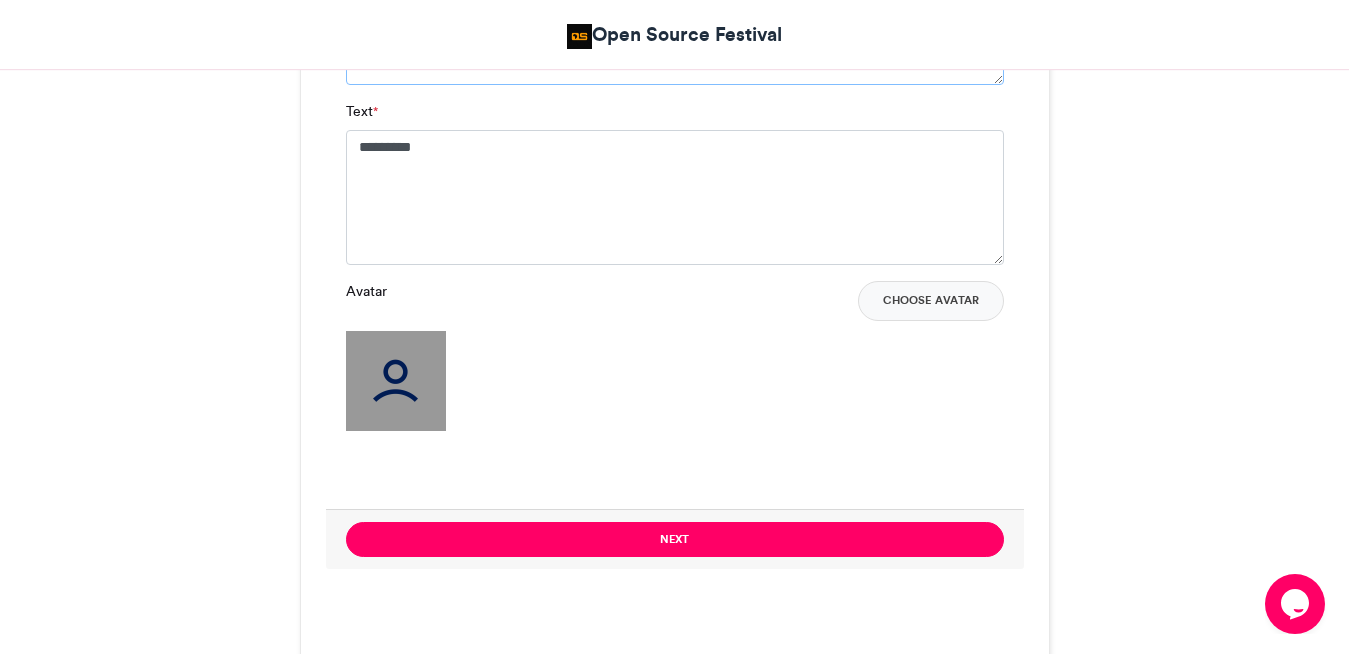 scroll, scrollTop: 1734, scrollLeft: 0, axis: vertical 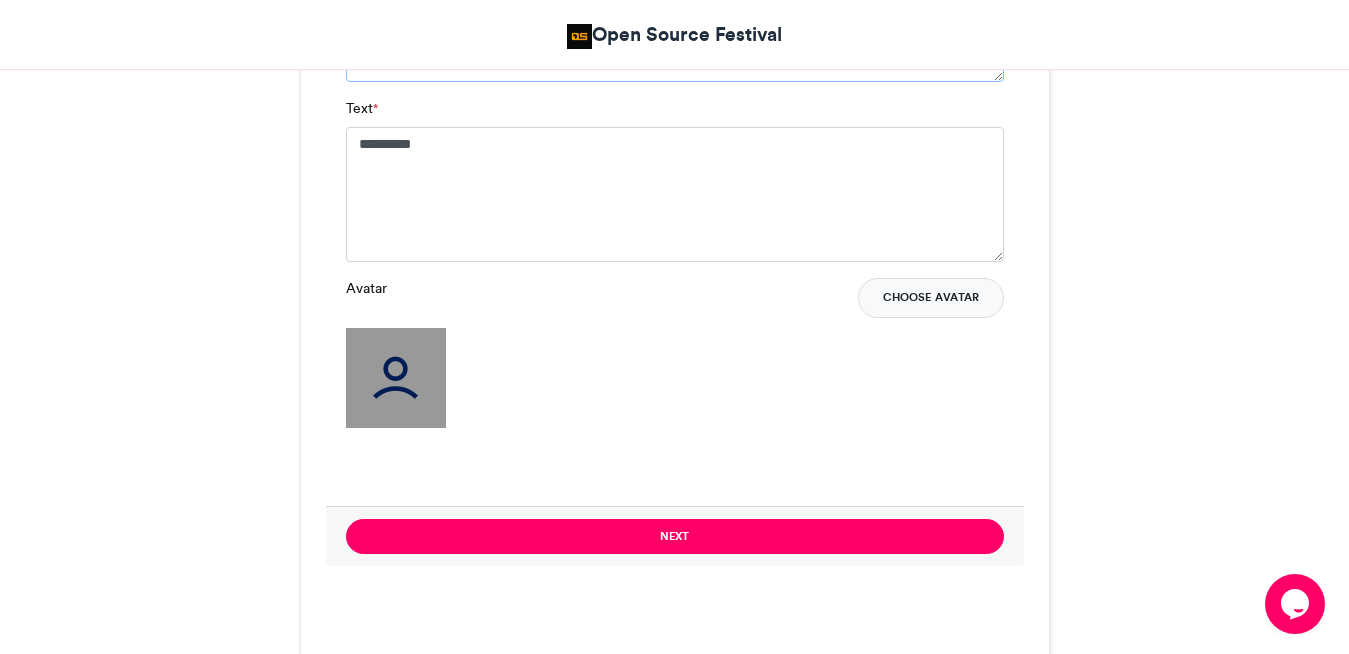 type on "**********" 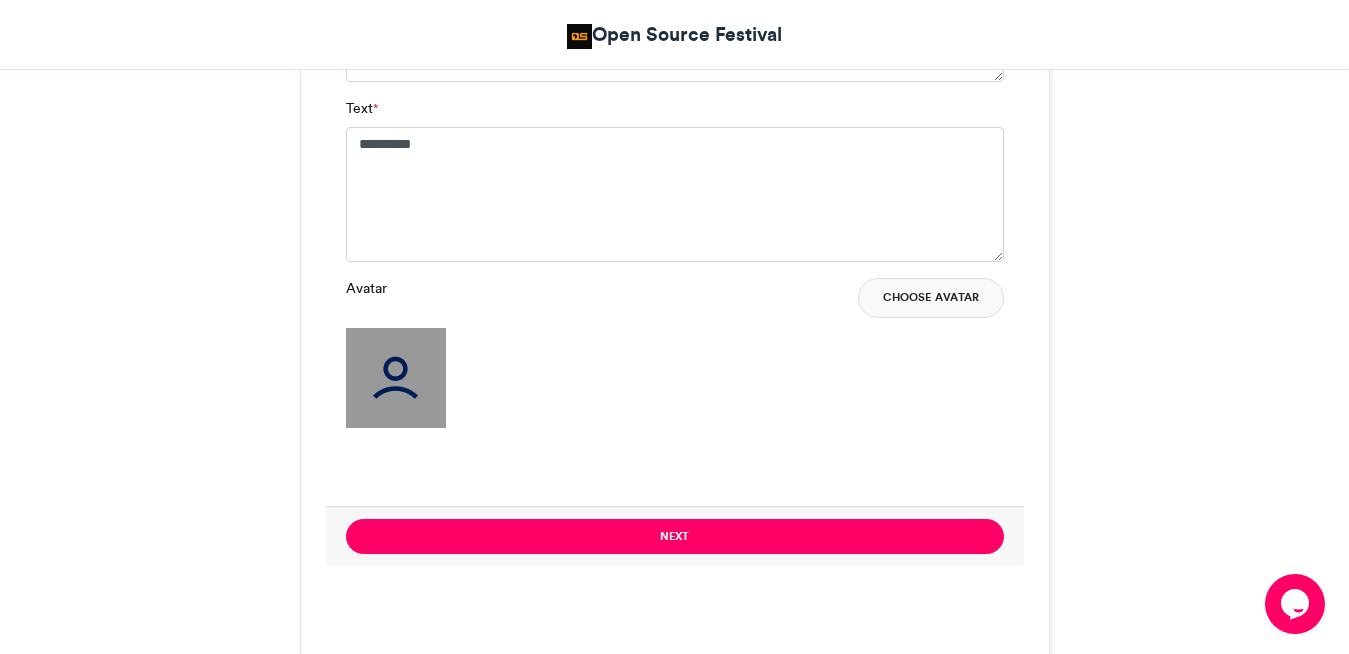 click on "Choose Avatar" at bounding box center [931, 298] 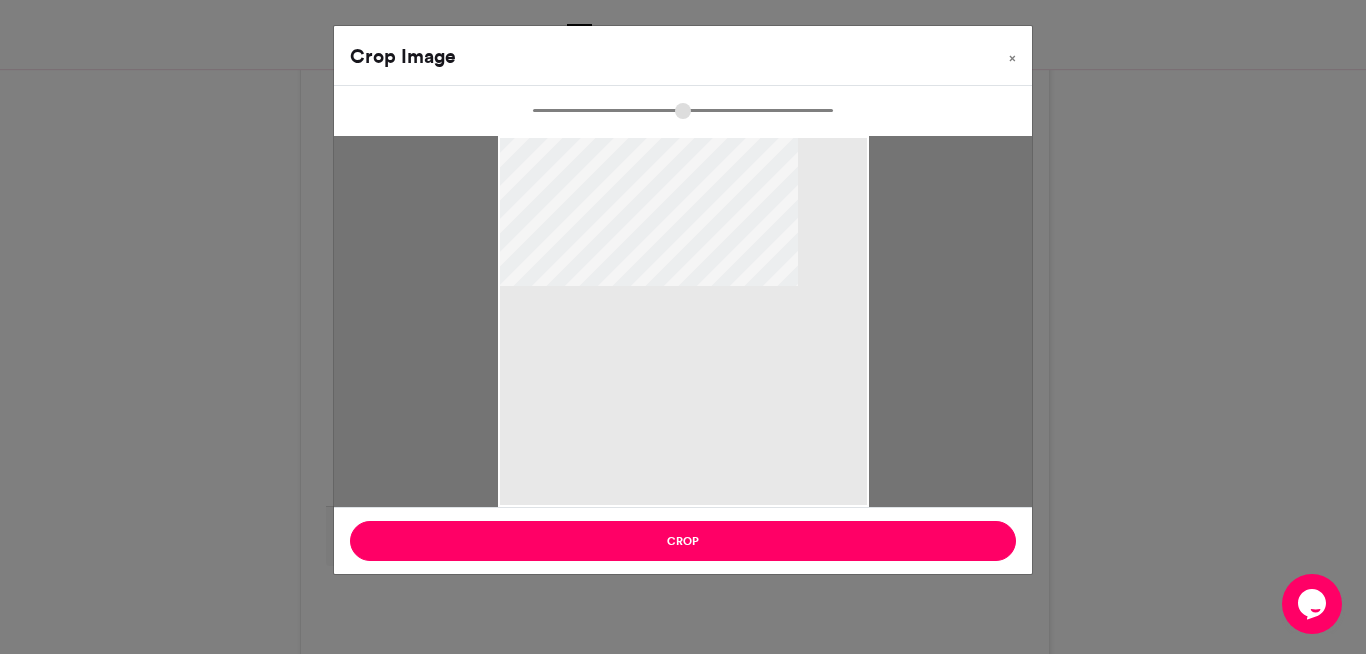 type on "*****" 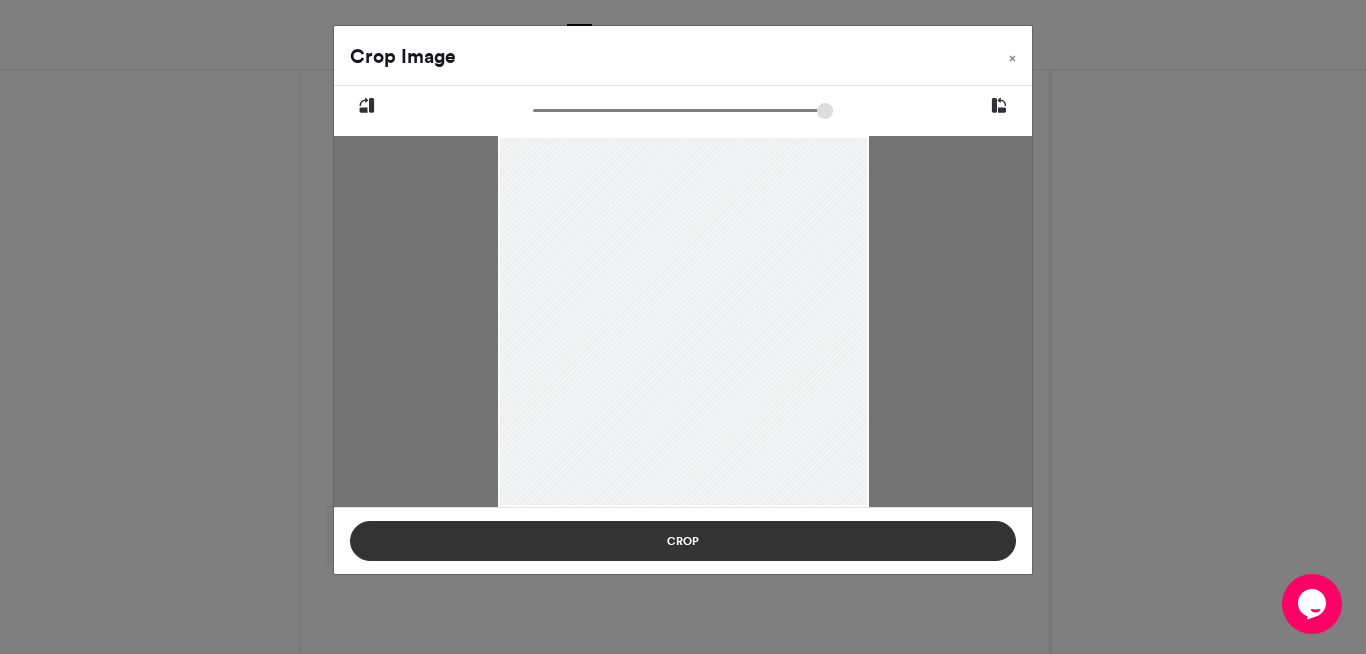 click on "Crop" at bounding box center (683, 541) 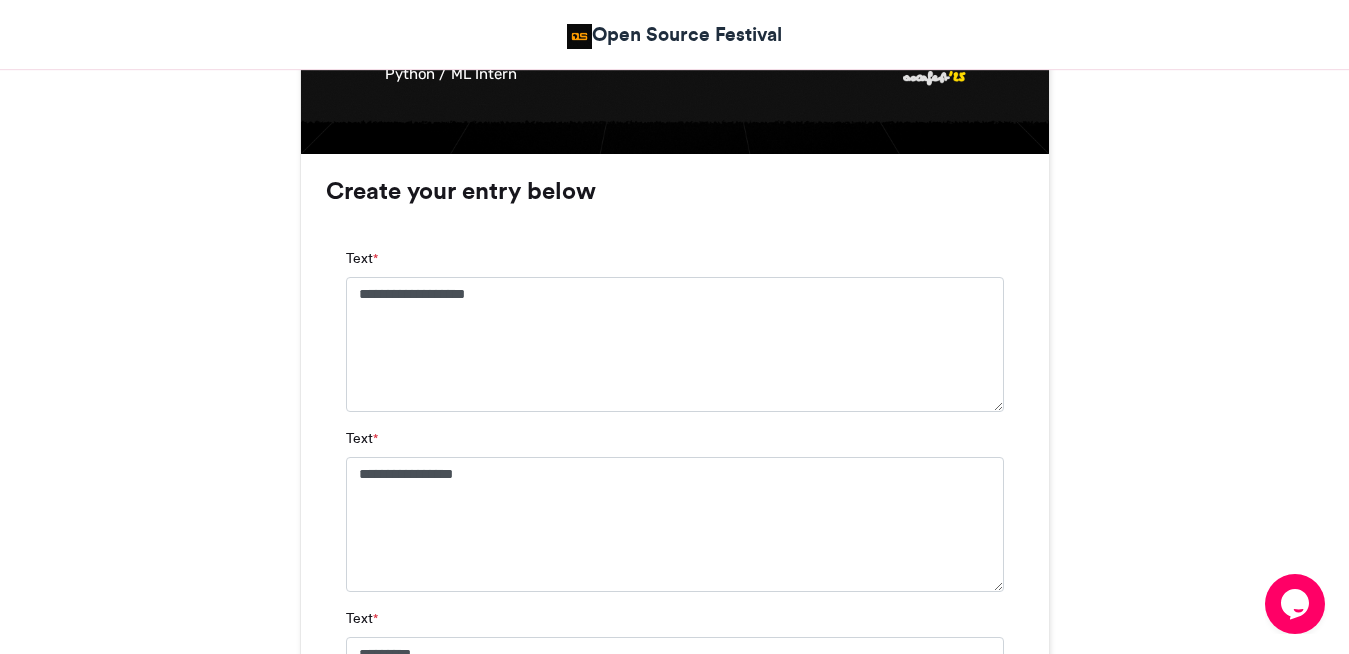 scroll, scrollTop: 714, scrollLeft: 0, axis: vertical 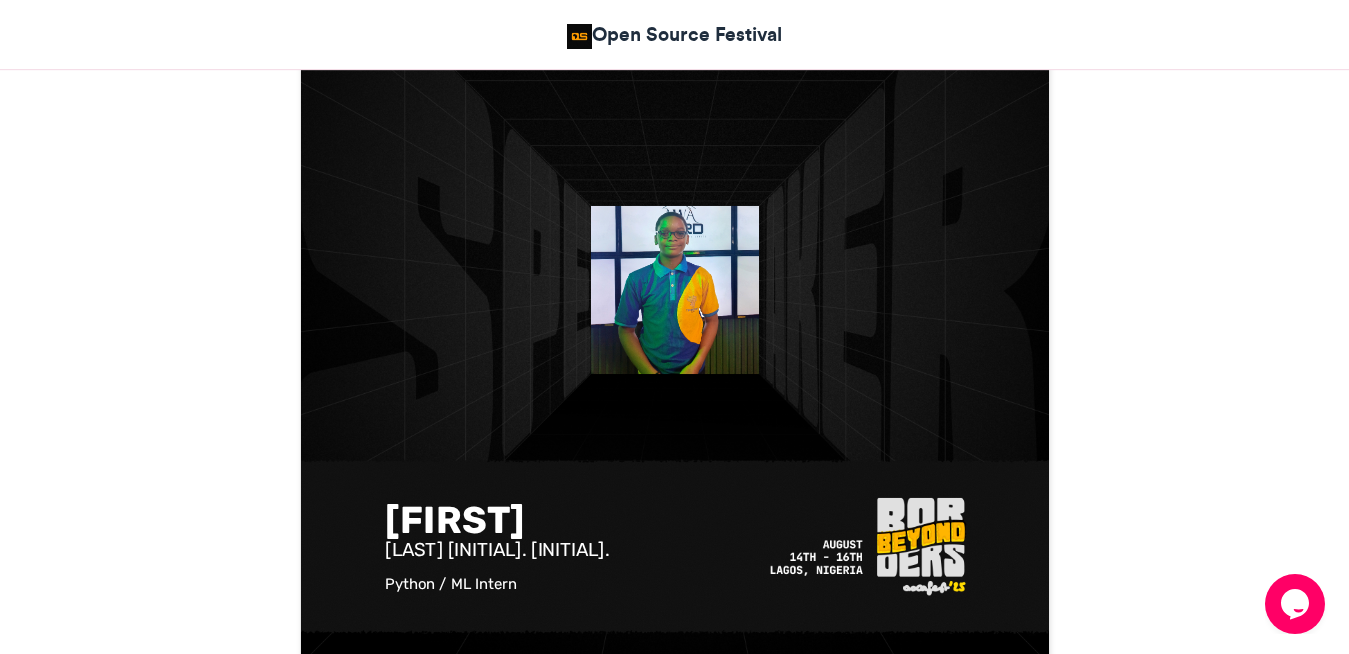click at bounding box center [675, 290] 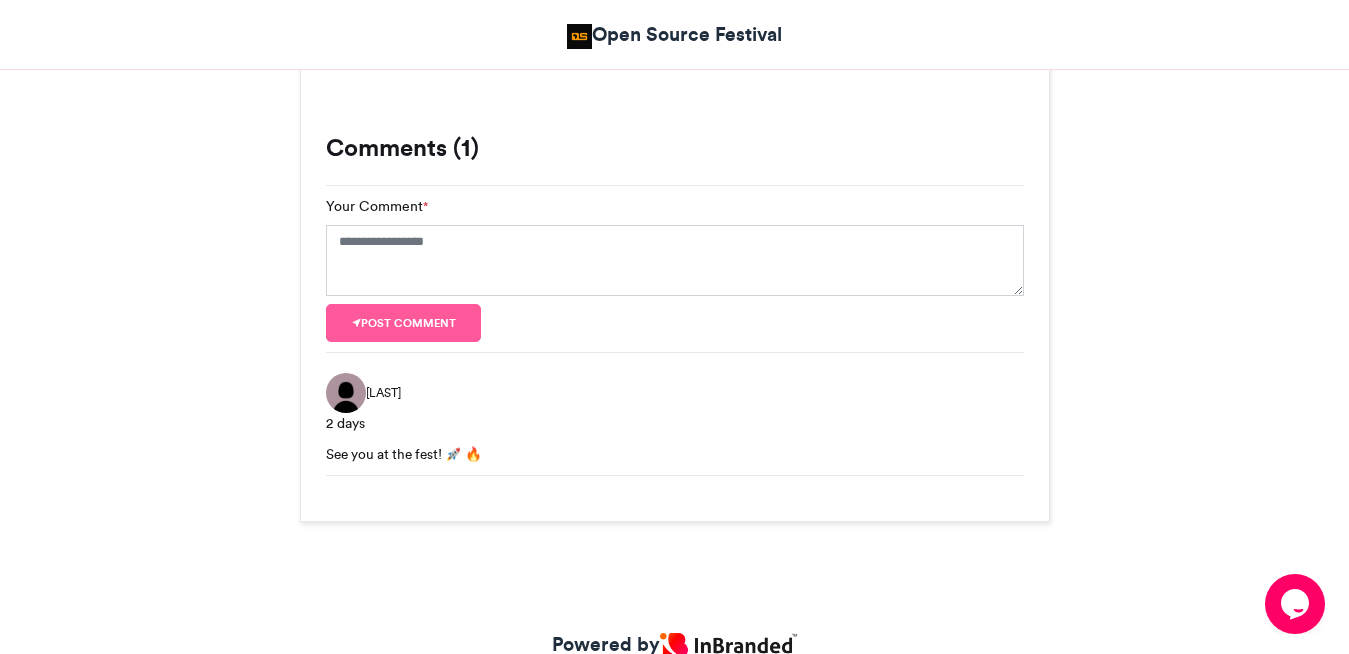 scroll, scrollTop: 2359, scrollLeft: 0, axis: vertical 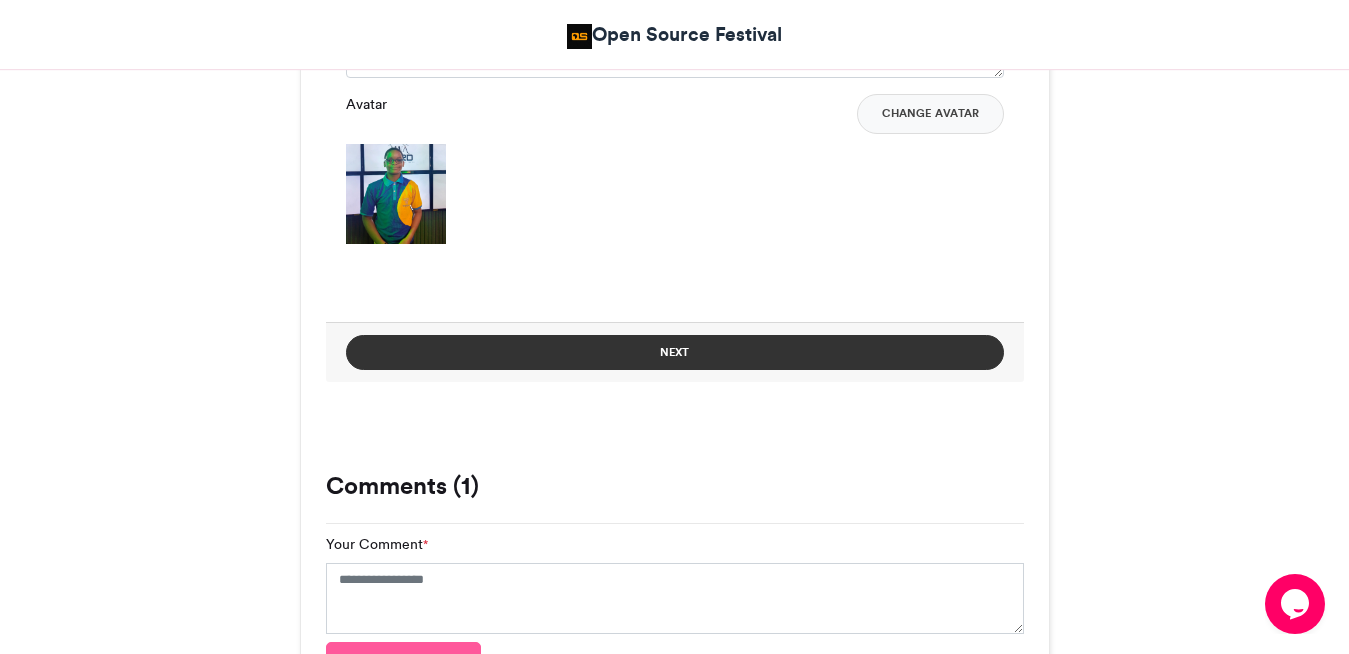 click on "Next" at bounding box center [675, 352] 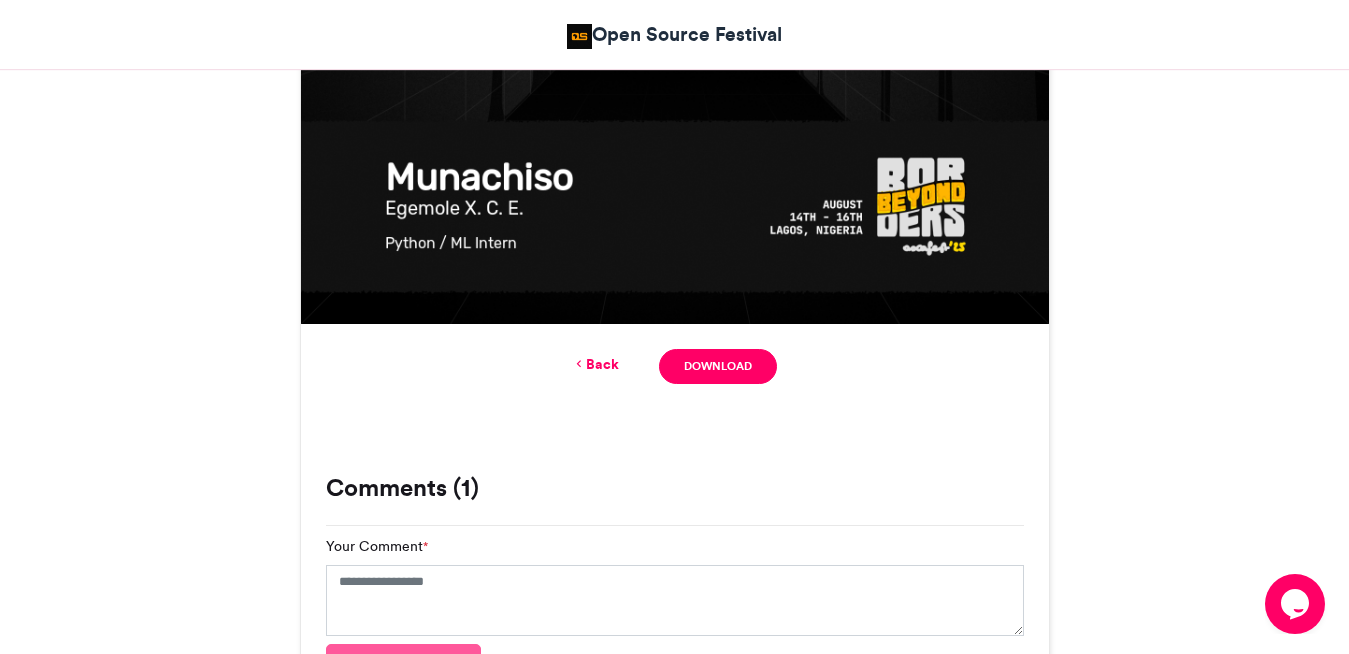 scroll, scrollTop: 1089, scrollLeft: 0, axis: vertical 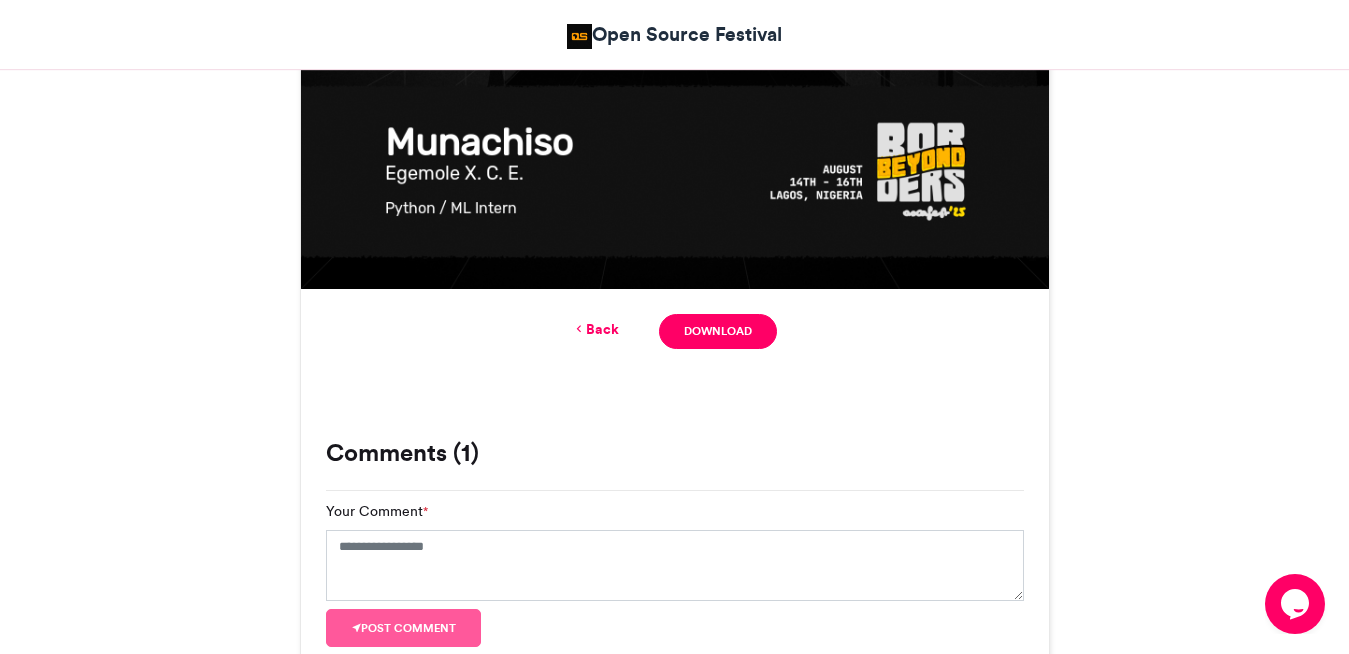 click on "Back" at bounding box center (595, 329) 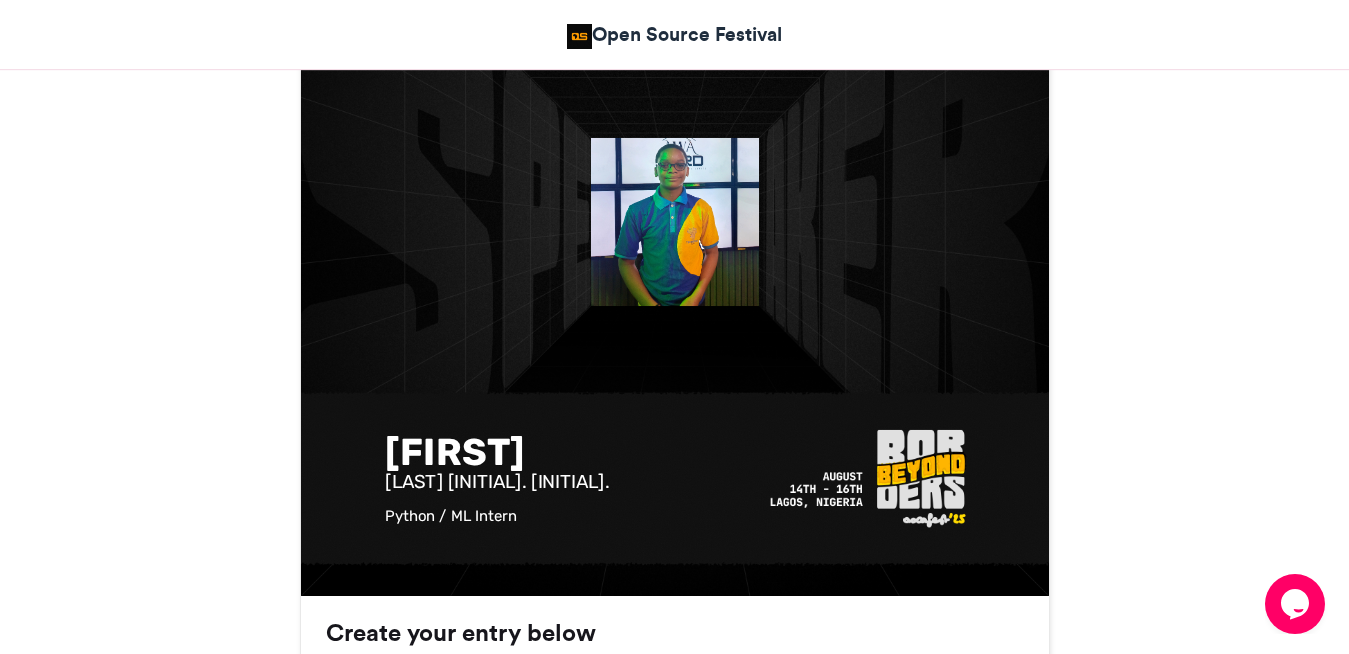 scroll, scrollTop: 685, scrollLeft: 0, axis: vertical 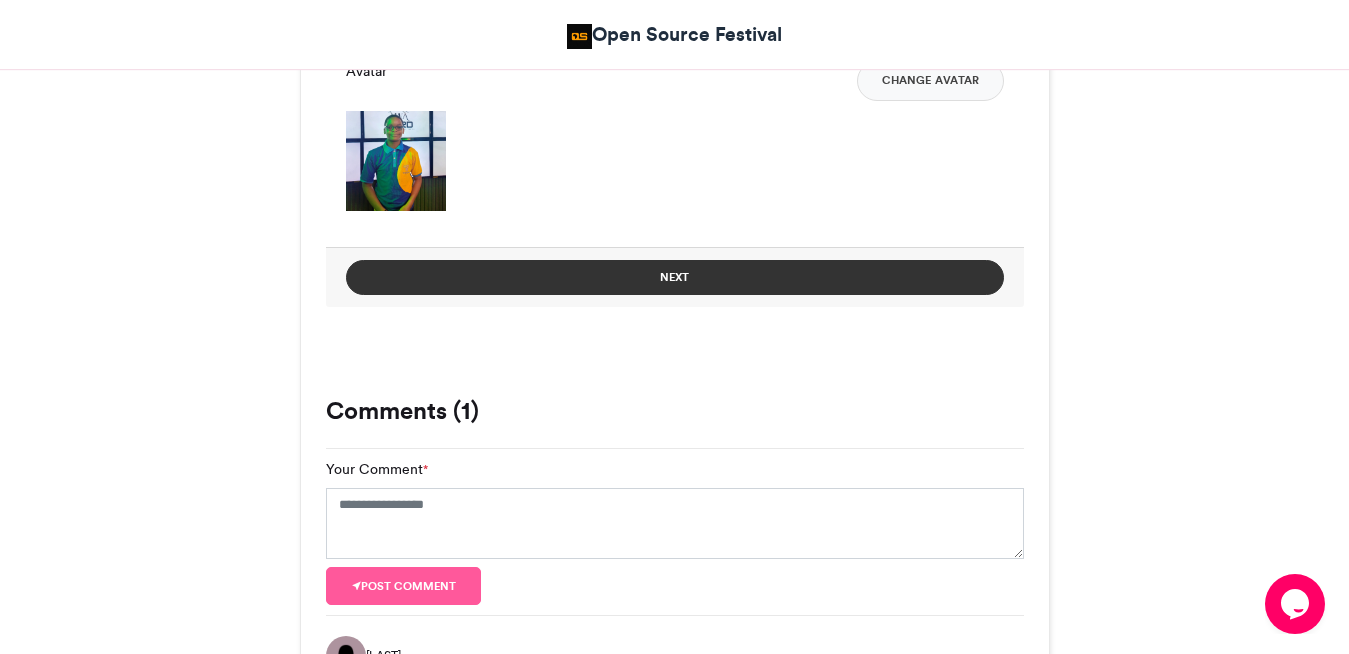 click on "Next" at bounding box center (675, 277) 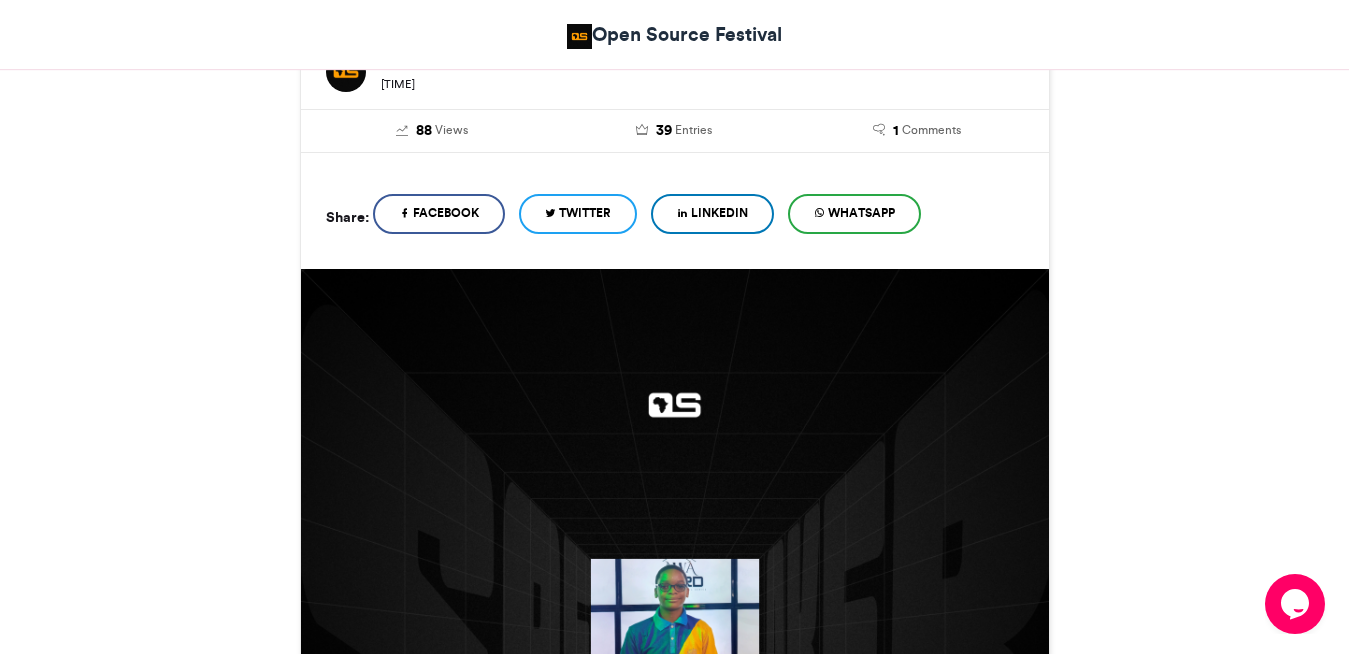 scroll, scrollTop: 408, scrollLeft: 0, axis: vertical 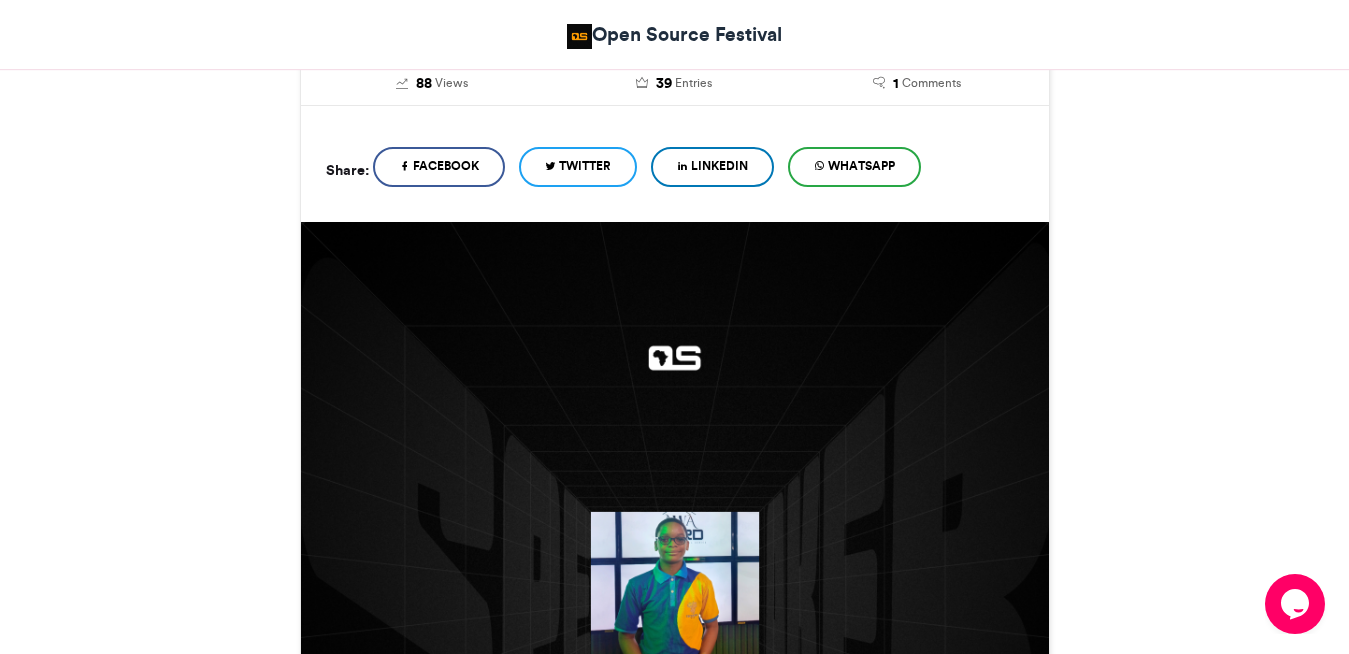 click on "Download" at bounding box center (717, 1012) 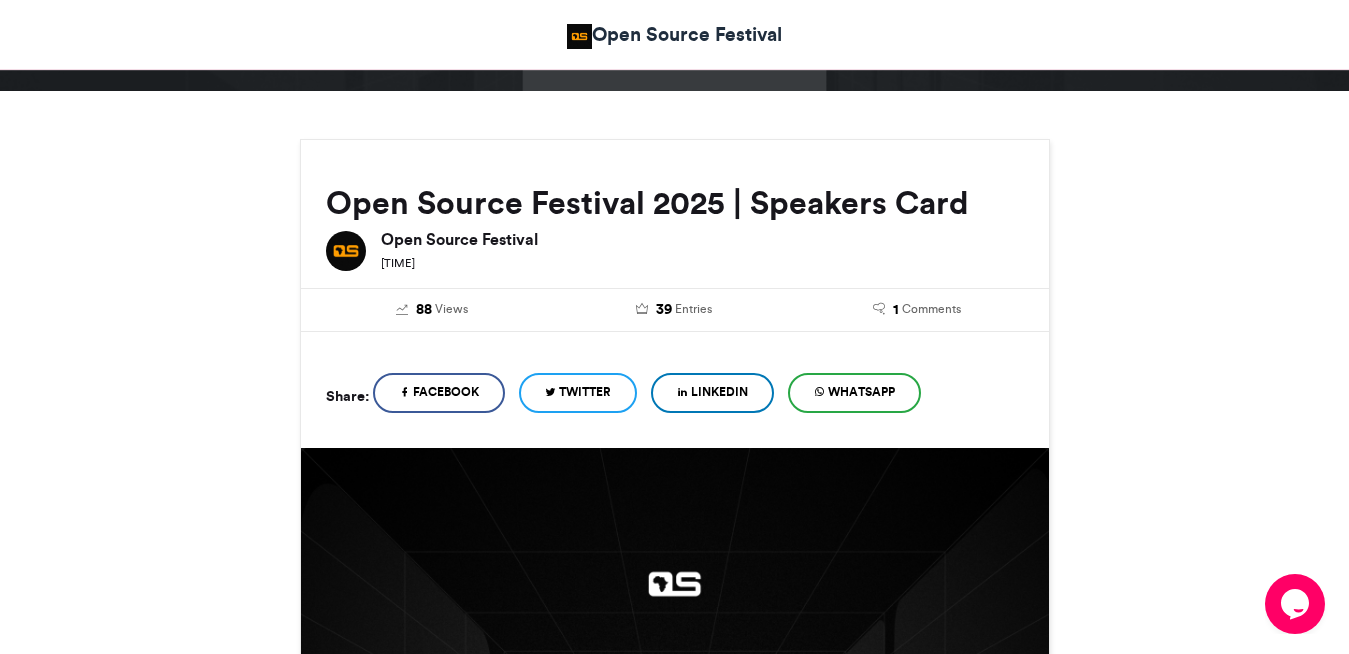 scroll, scrollTop: 0, scrollLeft: 0, axis: both 